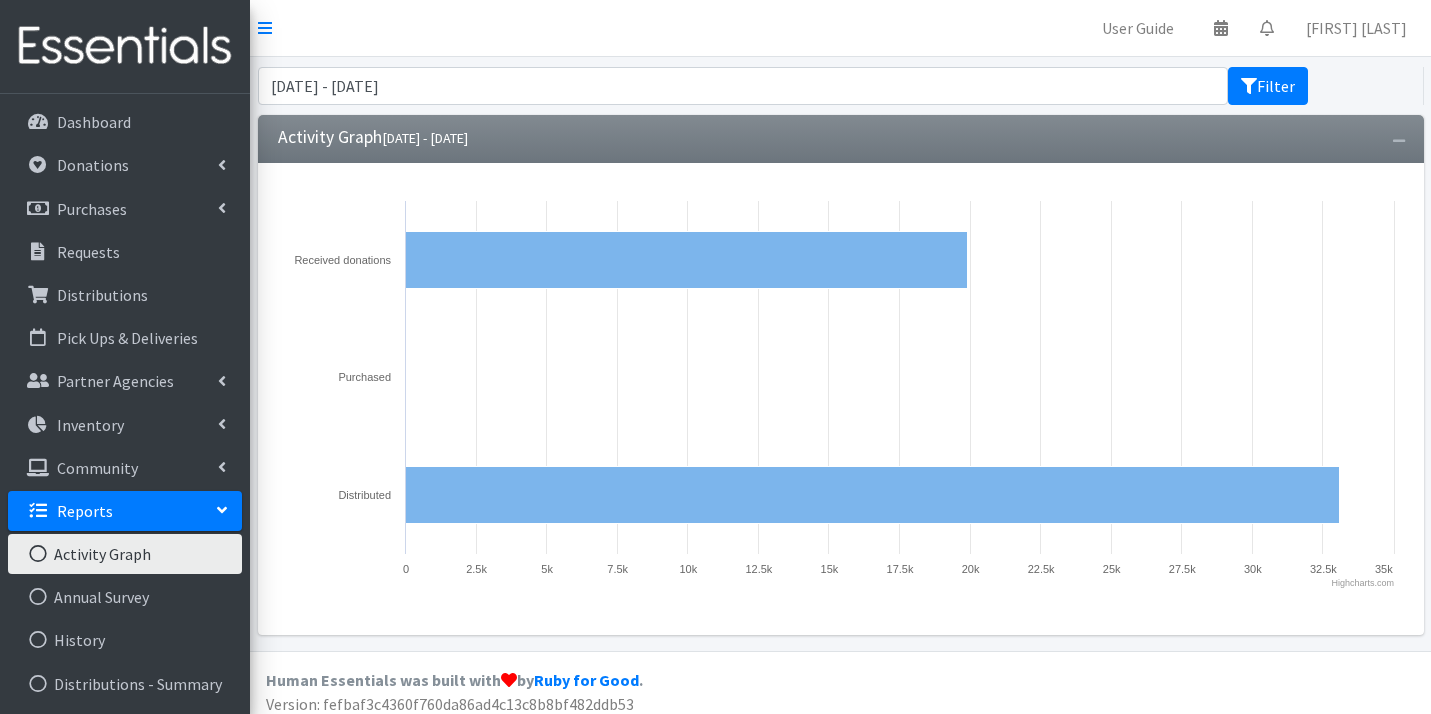 scroll, scrollTop: 0, scrollLeft: 0, axis: both 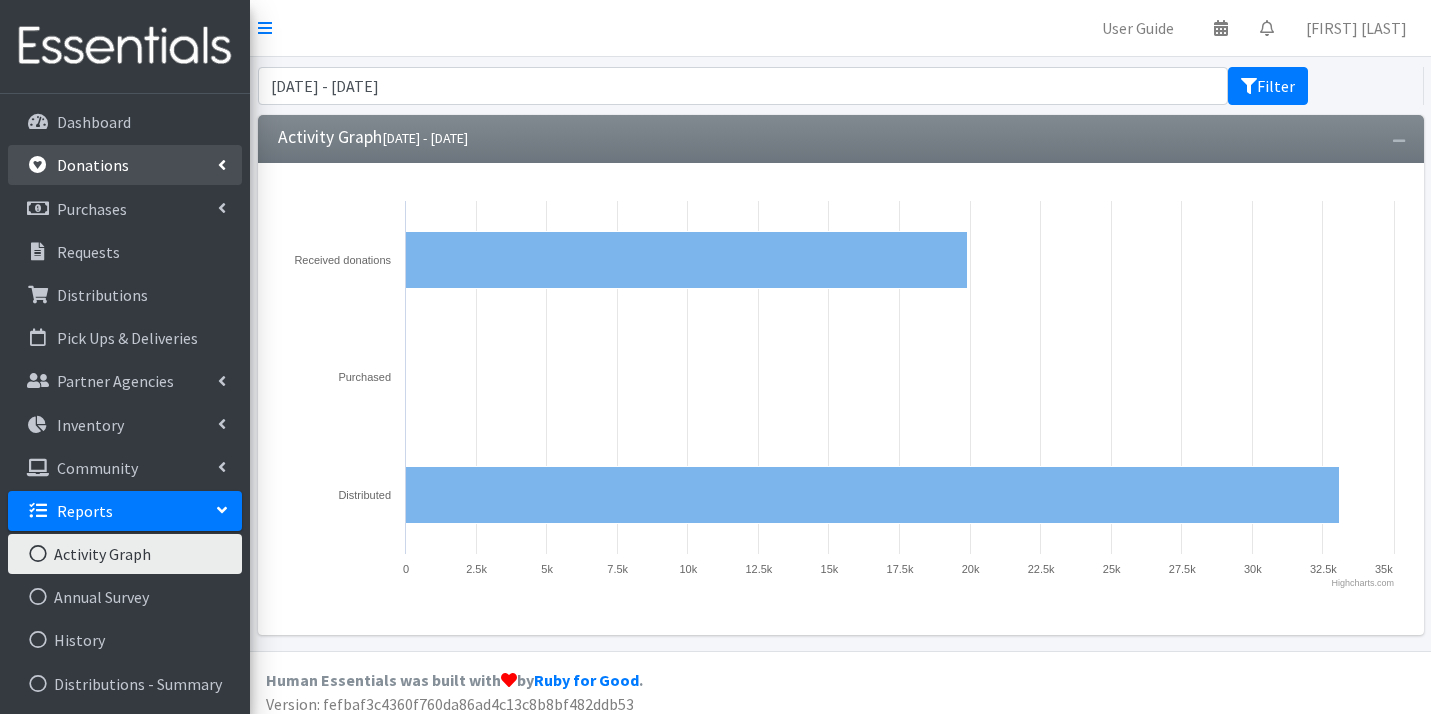 click on "Donations" at bounding box center [125, 165] 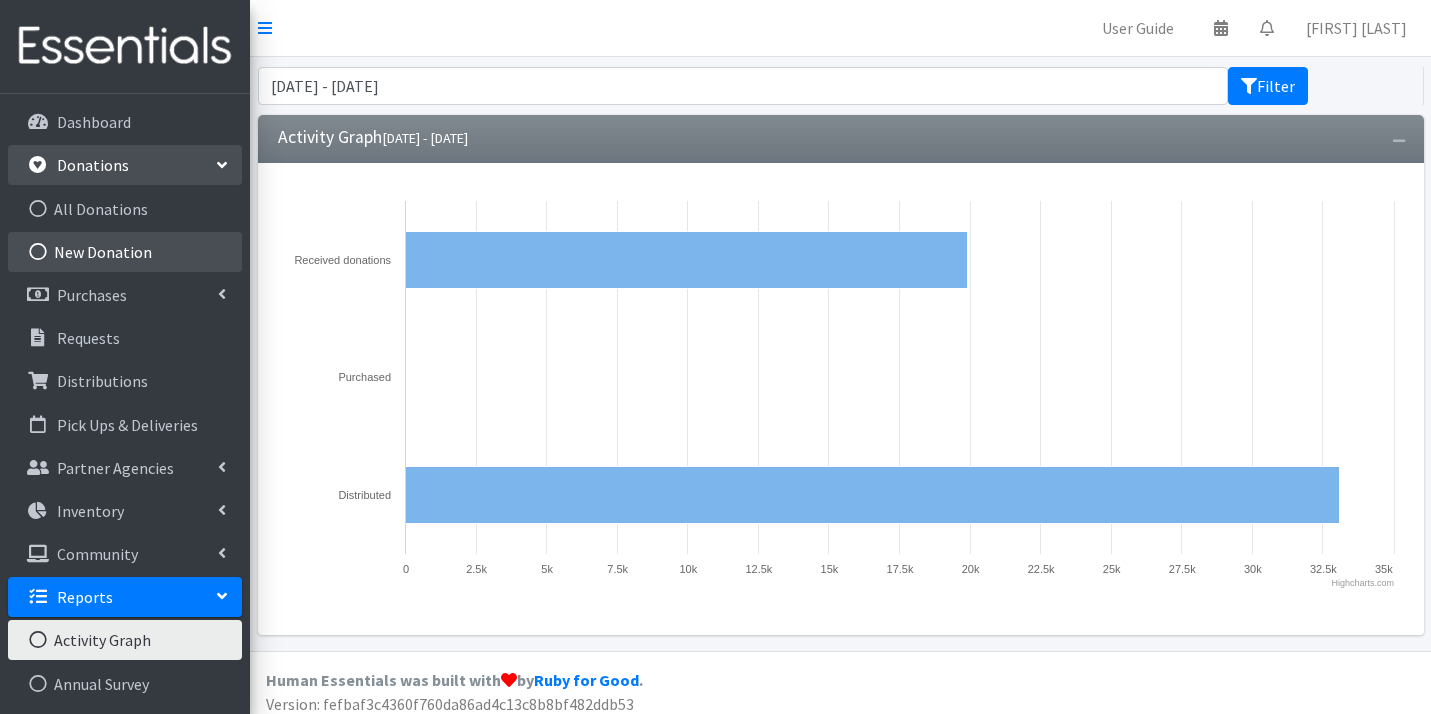 click on "New Donation" at bounding box center [125, 252] 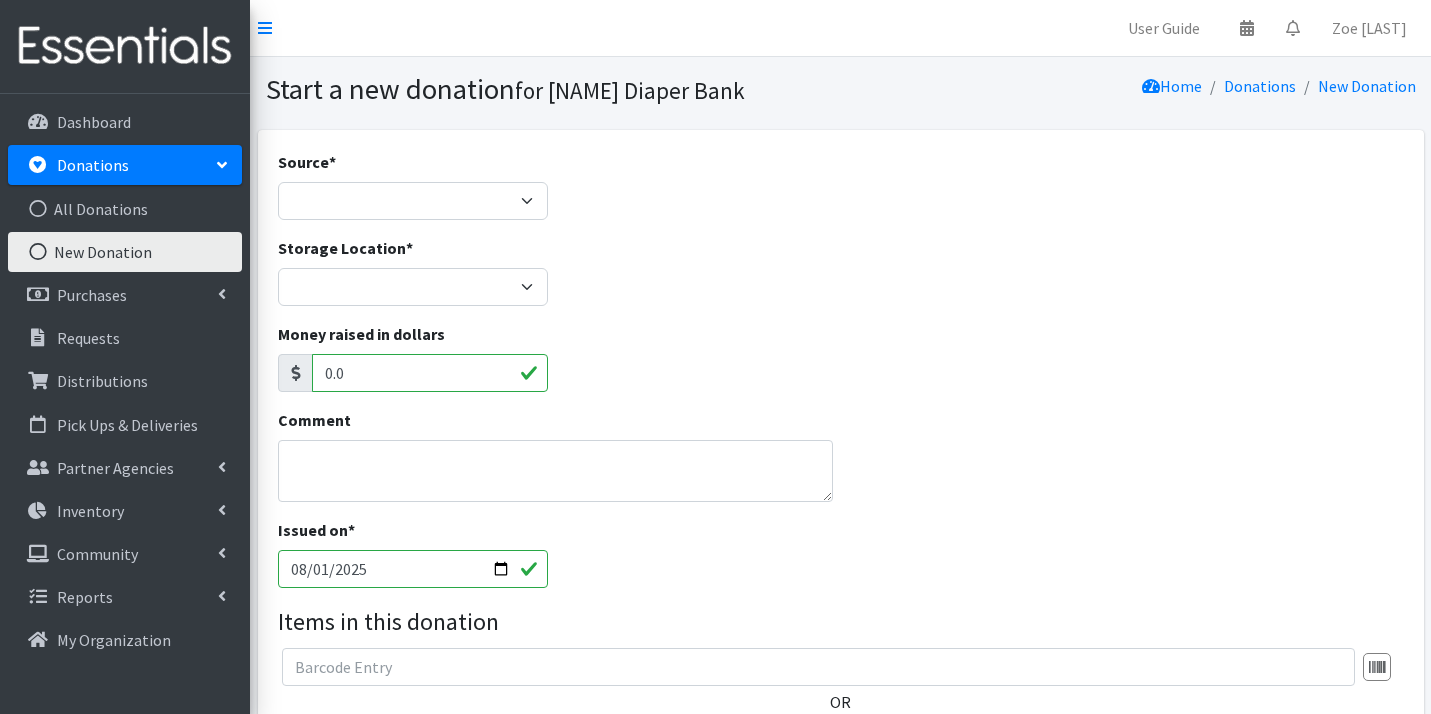 scroll, scrollTop: 0, scrollLeft: 0, axis: both 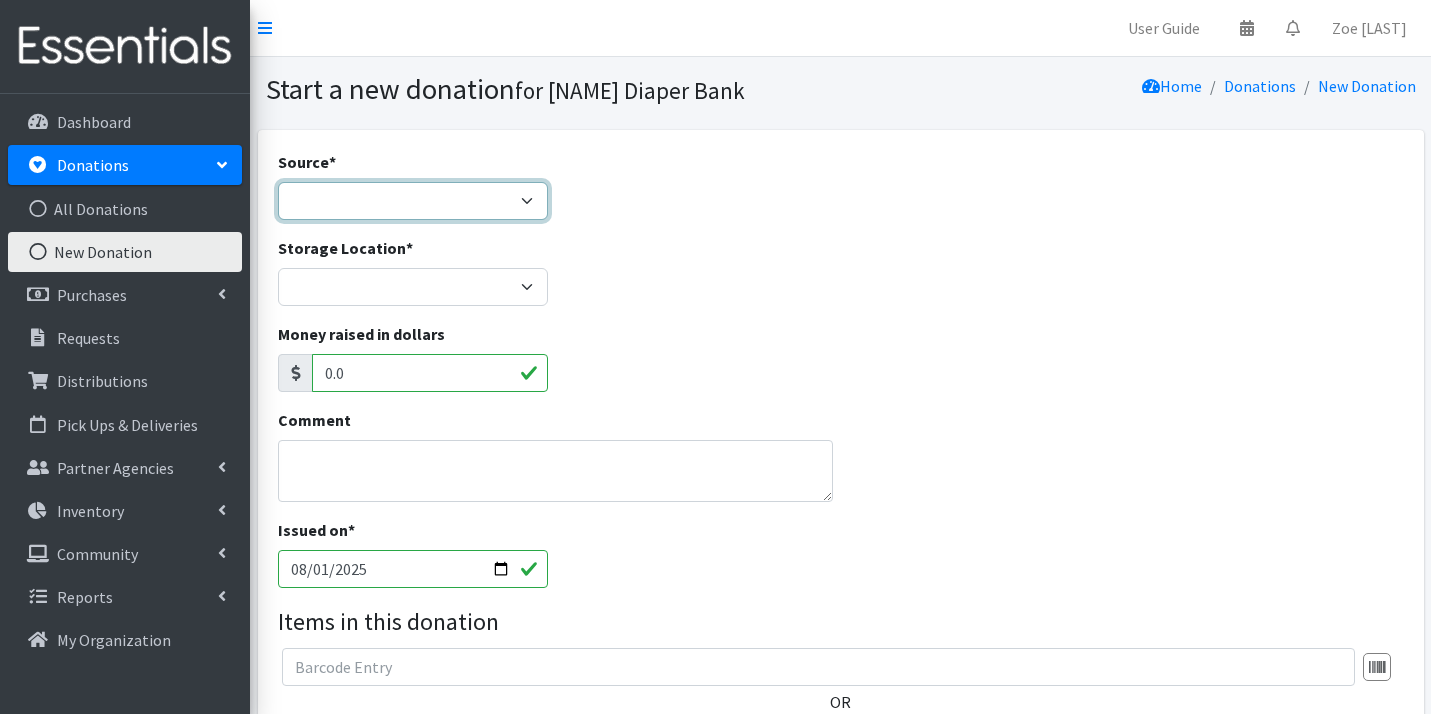 click on "Product Drive
Manufacturer
Donation Site
Misc. Donation" at bounding box center (413, 201) 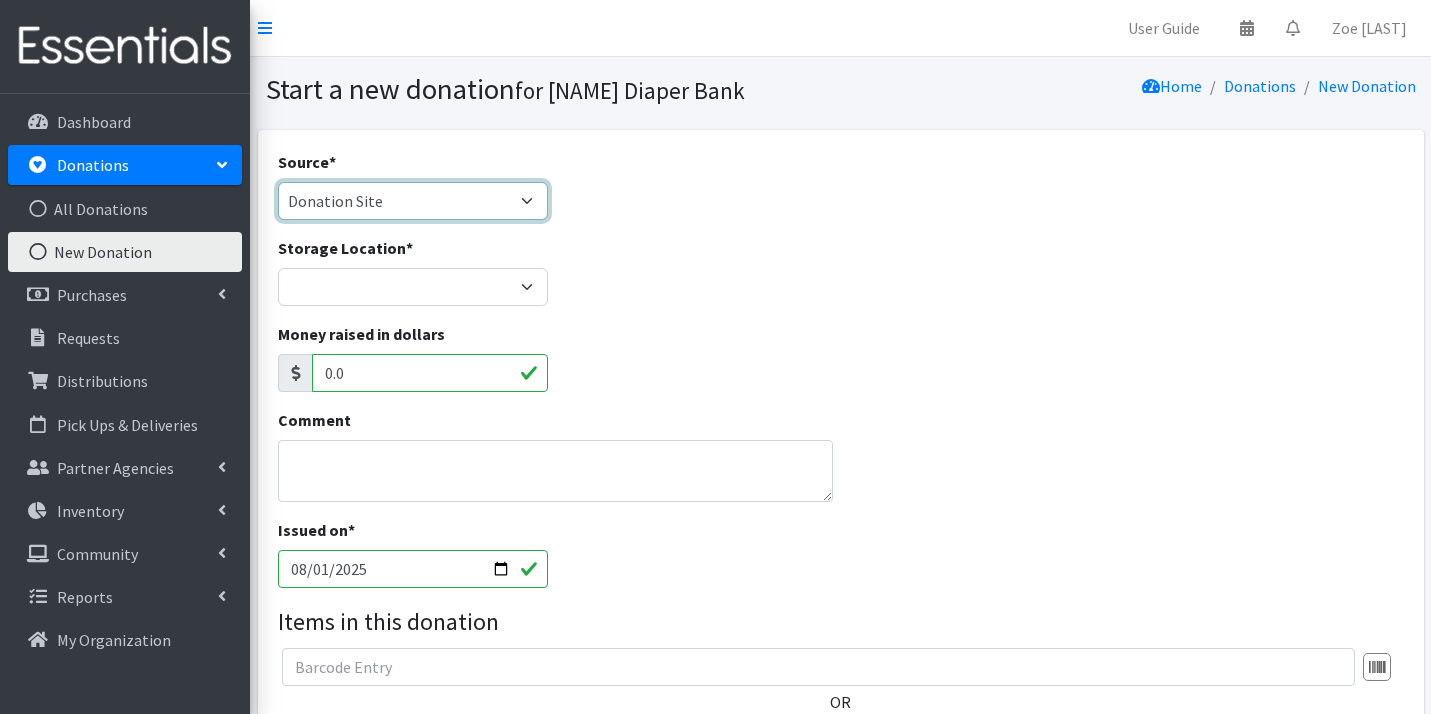 click on "Donation Site" at bounding box center [0, 0] 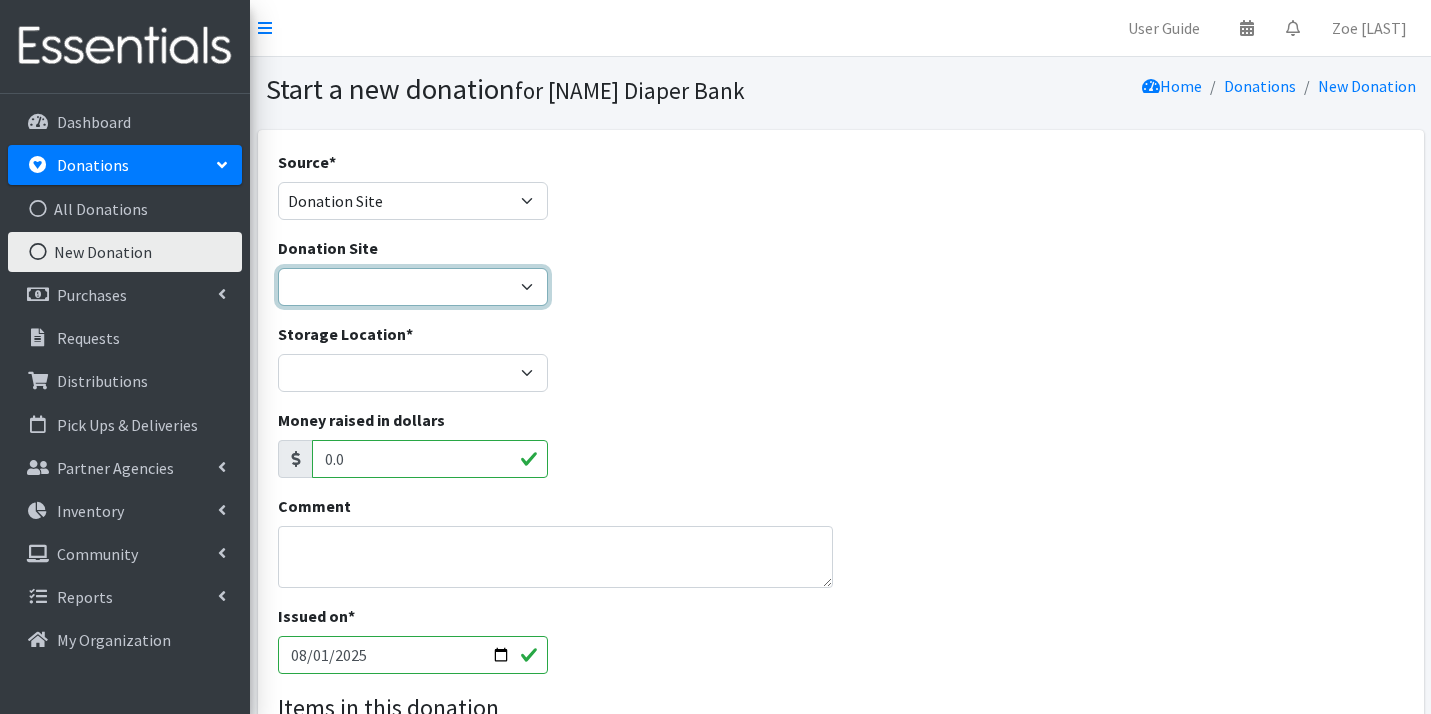 click on "AIM
[NAME] Pregnancy Care
Divine Hospice
Homeland Park Primary
Hope Fellowship
HOPE Missions of the Upstate
LOT Project
Mount Zion Church
Palmetto Seating & Mobility
Piedmont Health Partners
Rainey Hospice House
Rejuvenate Church
Salvation Army Stringer Lodge
St Johns UMC
The Champions Center
United Way of [NAME]
Walgreens distribution center
Welcome Baptist Church" at bounding box center [413, 287] 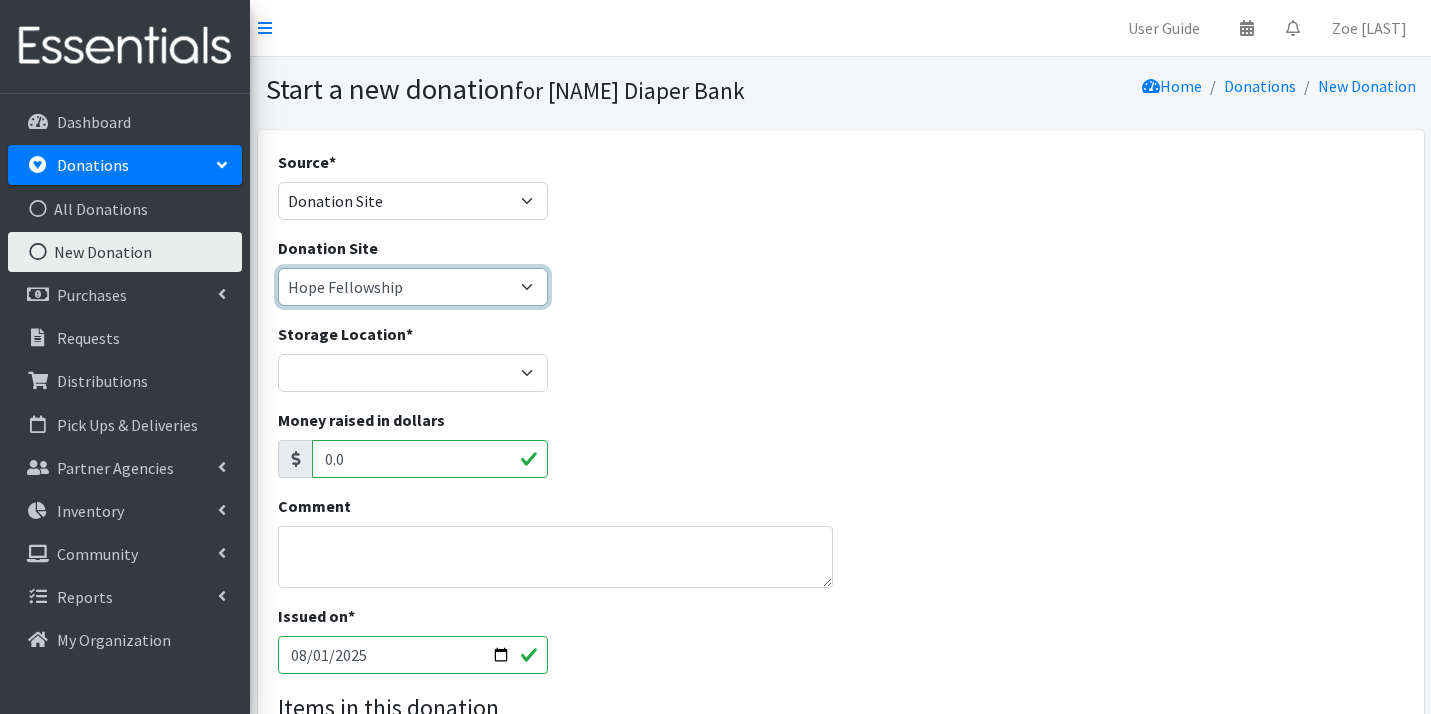 click on "Hope Fellowship" at bounding box center (0, 0) 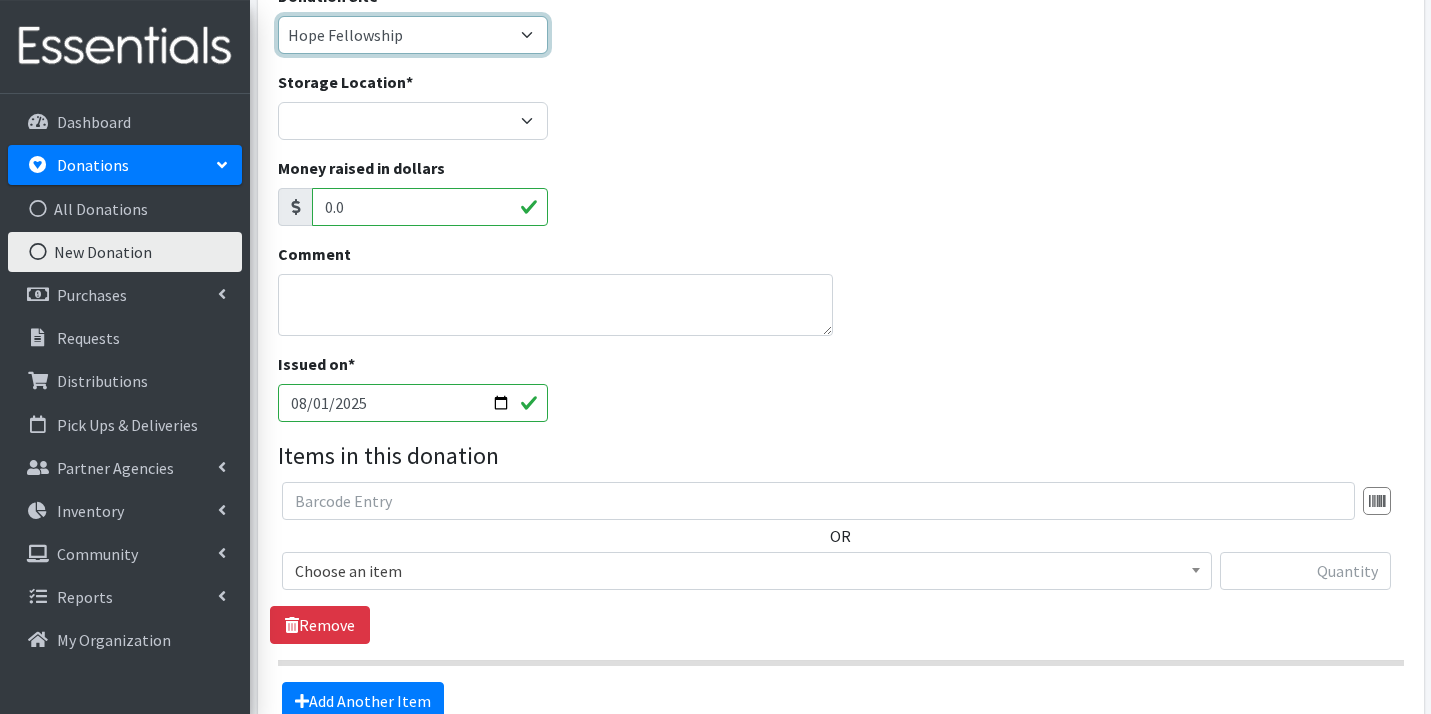 scroll, scrollTop: 273, scrollLeft: 0, axis: vertical 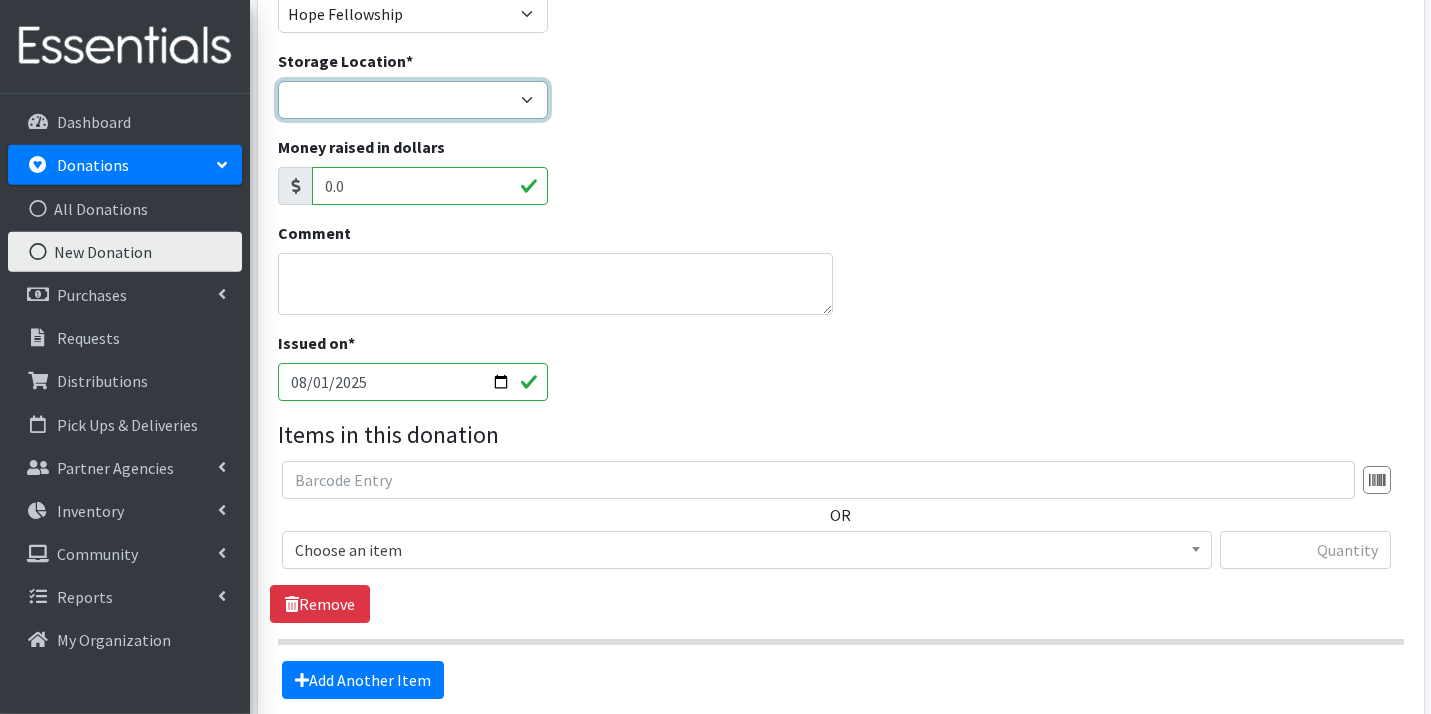 click on "ACDB Main Storage
Anderson Pregnancy Care
NewSpring Collection
United Way
Zoe's Cargo" at bounding box center [413, 100] 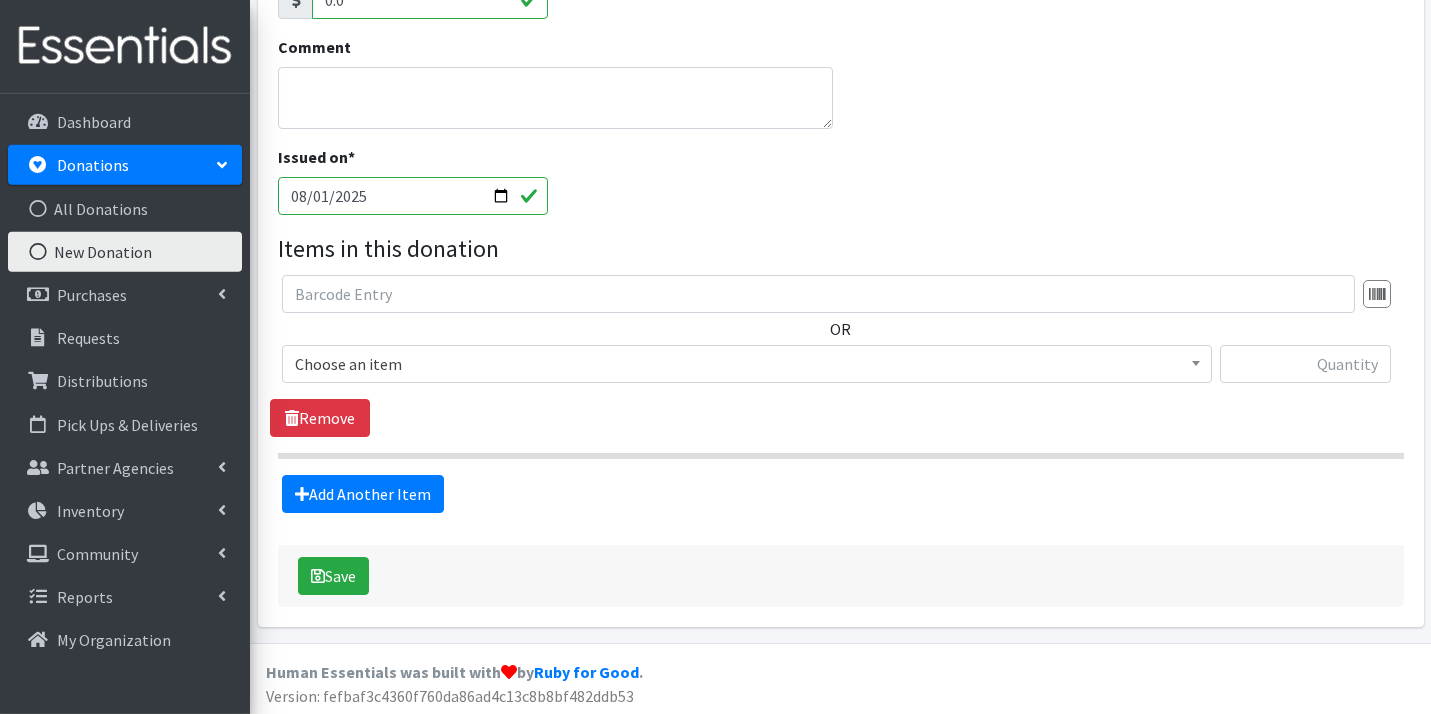 scroll, scrollTop: 460, scrollLeft: 0, axis: vertical 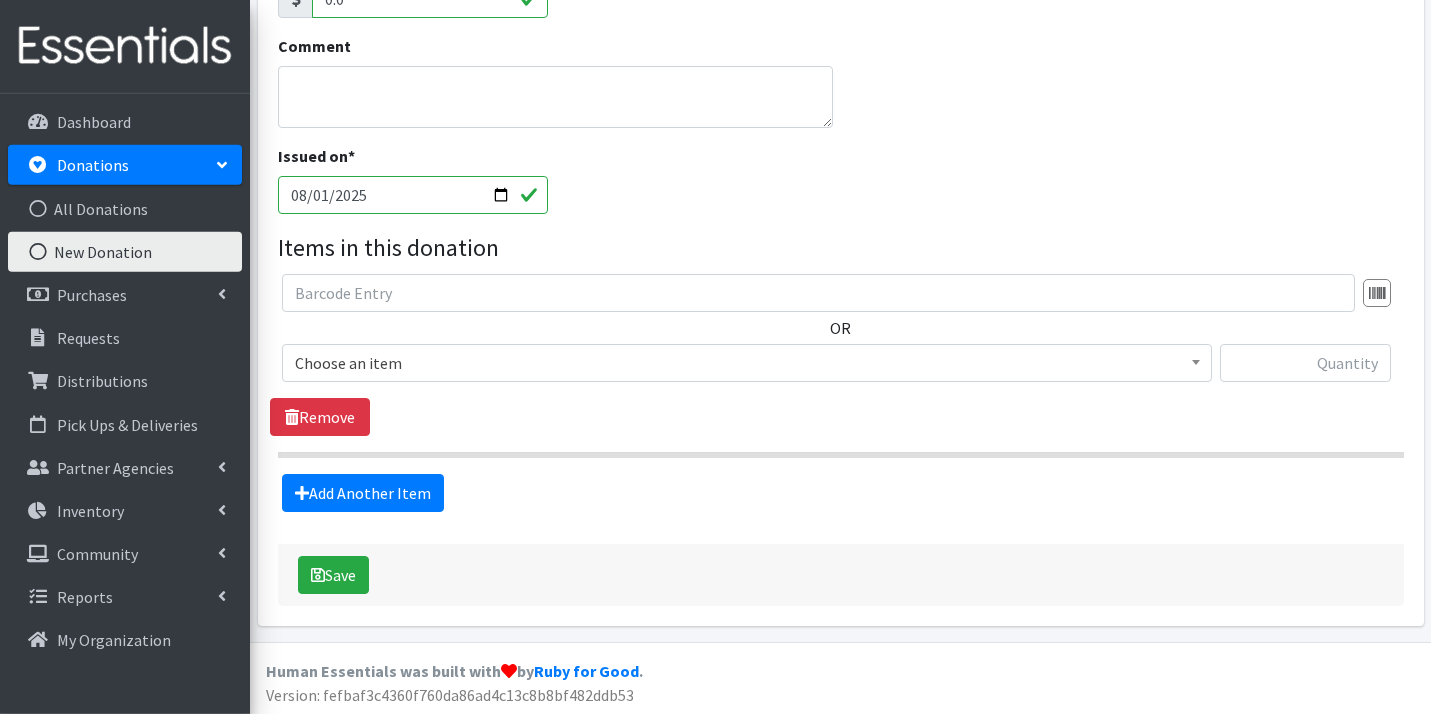click on "Choose an item" at bounding box center [747, 363] 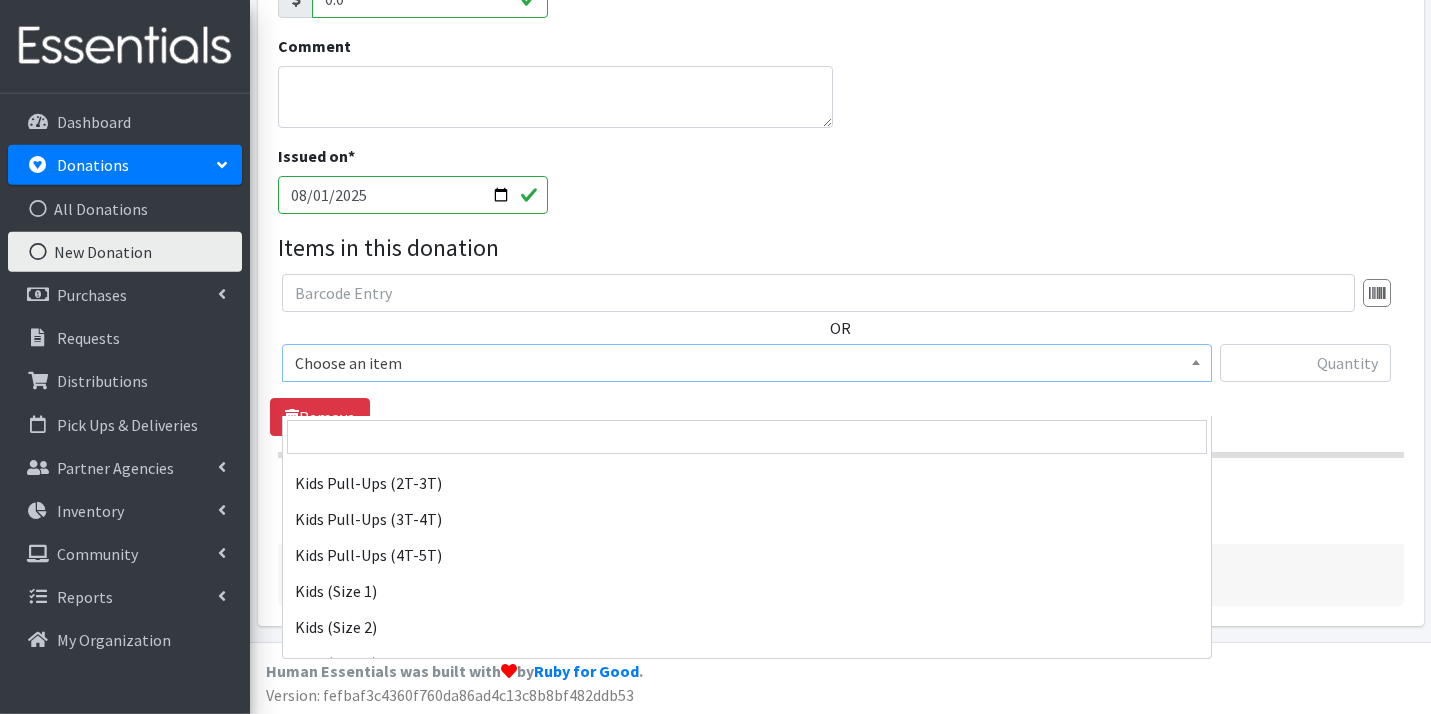 scroll, scrollTop: 870, scrollLeft: 0, axis: vertical 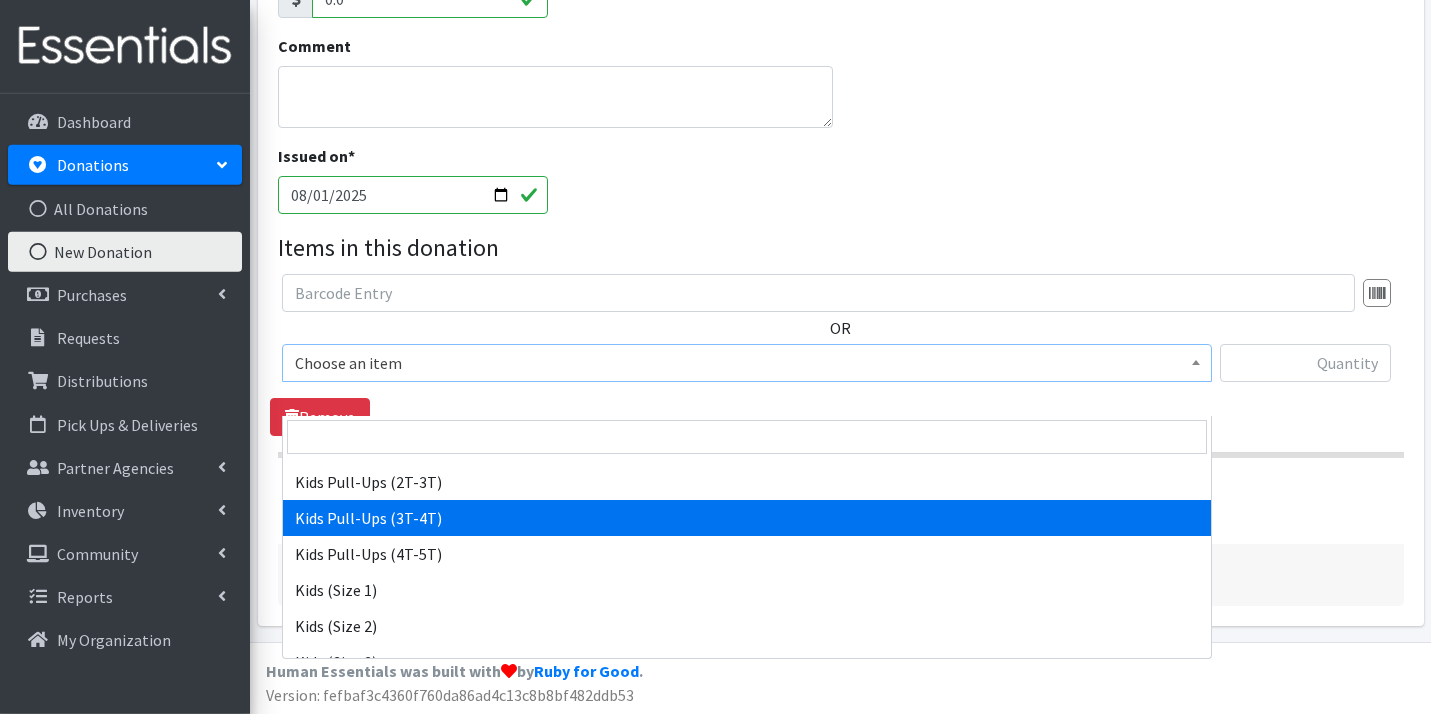select on "9757" 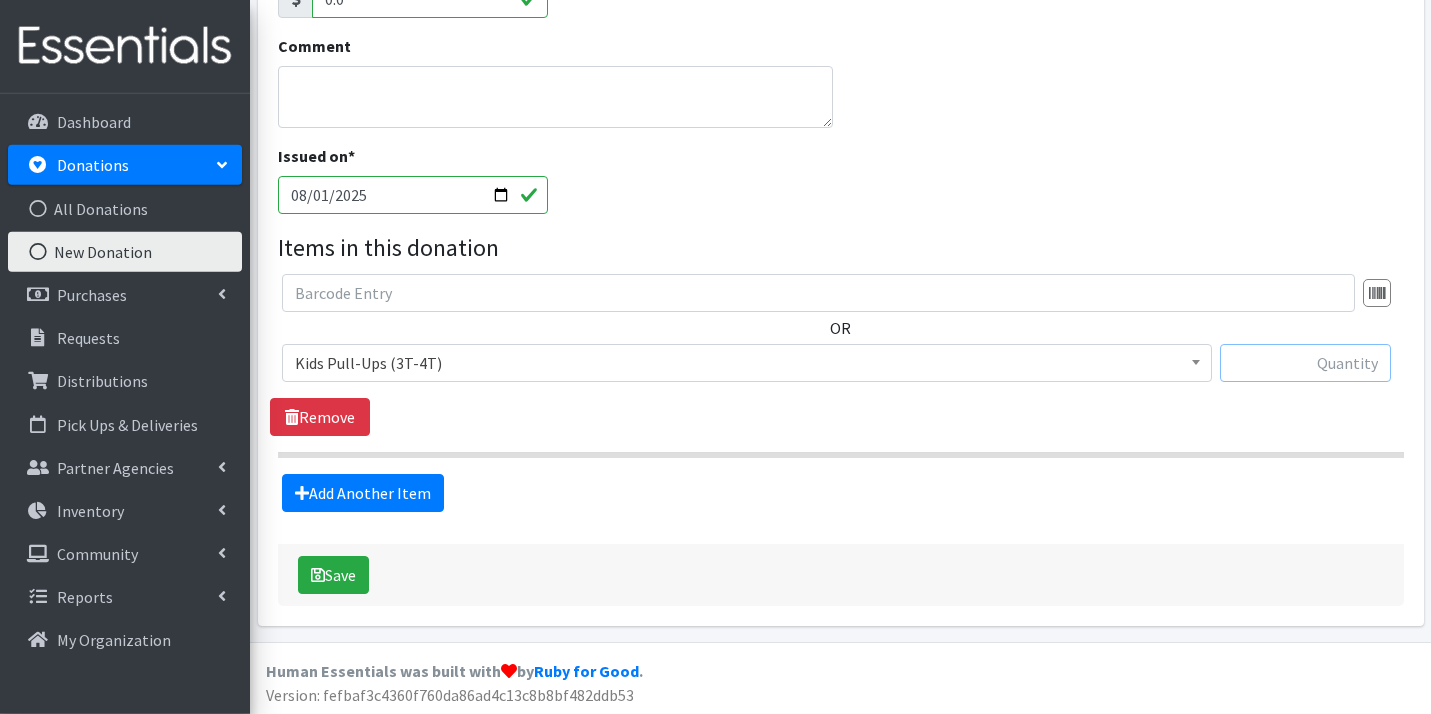 click at bounding box center [1305, 363] 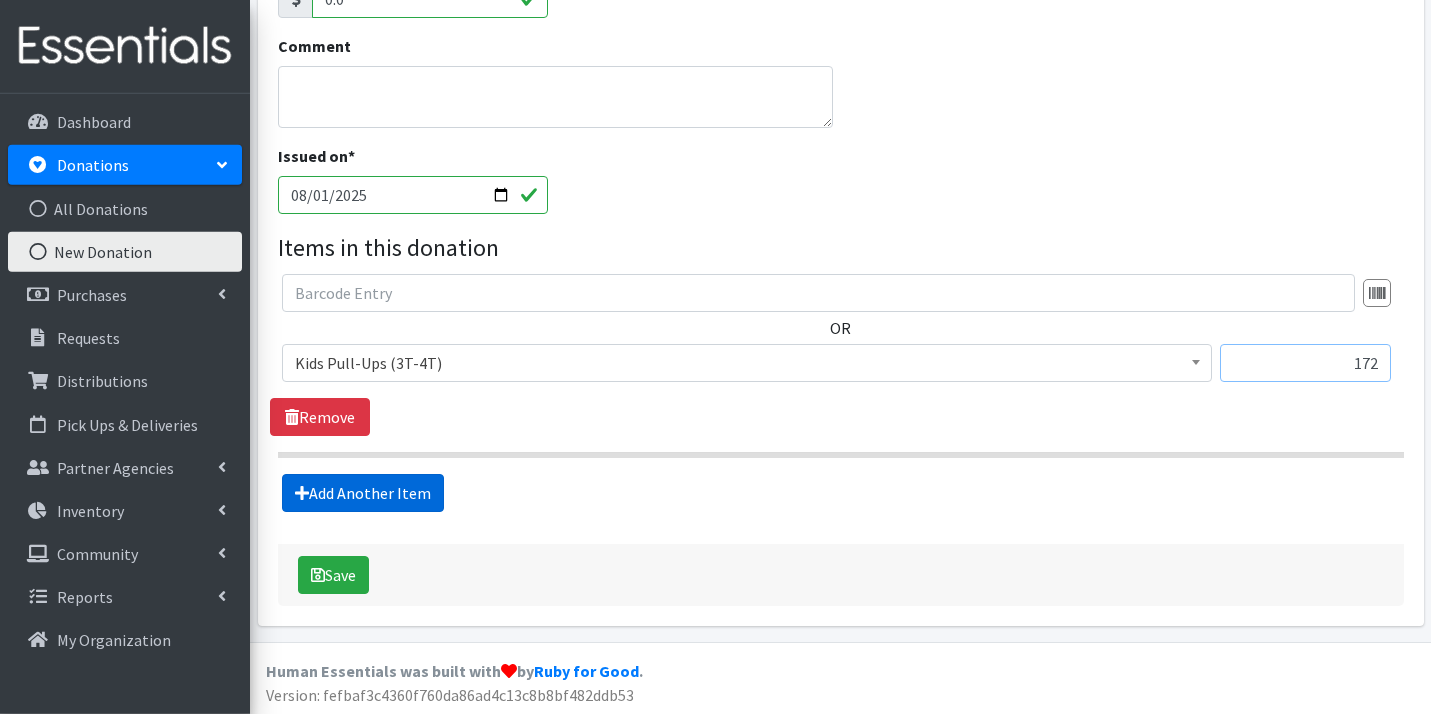 type on "172" 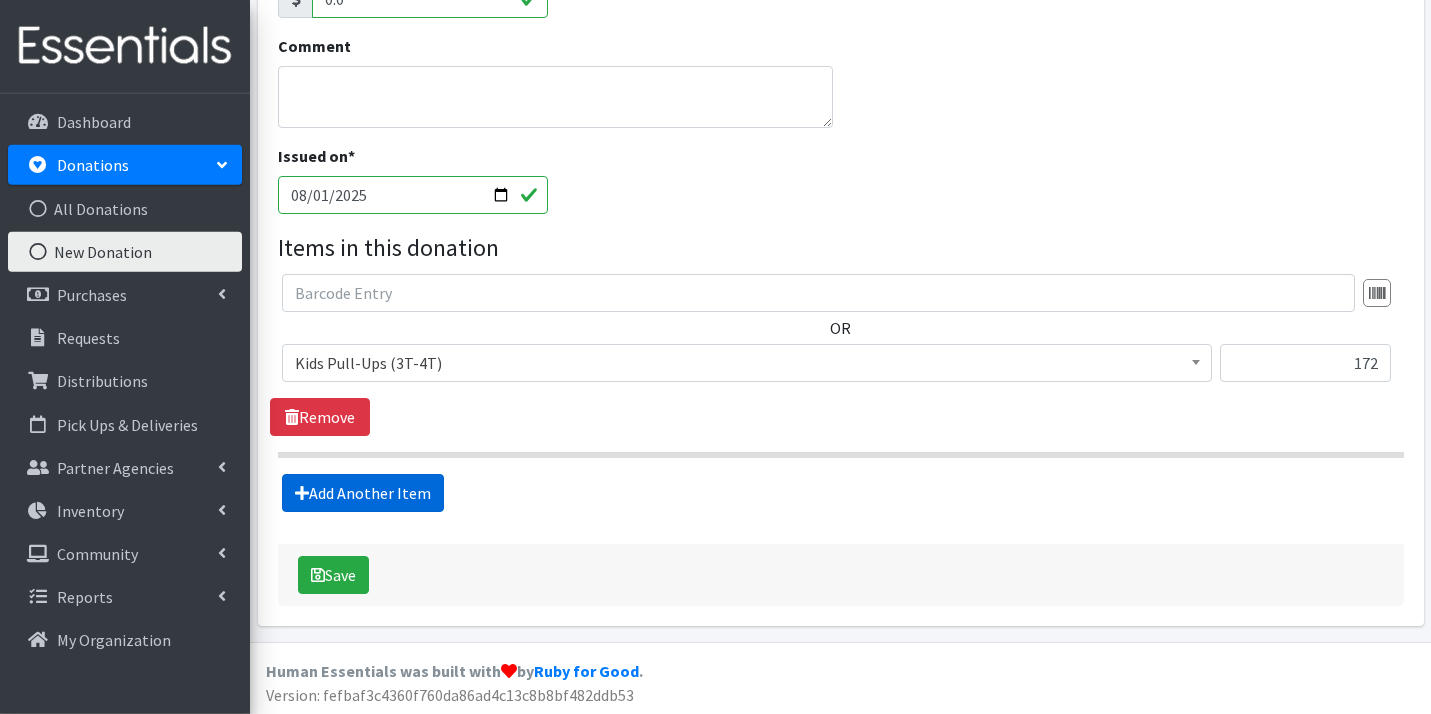 click on "Add Another Item" at bounding box center (363, 493) 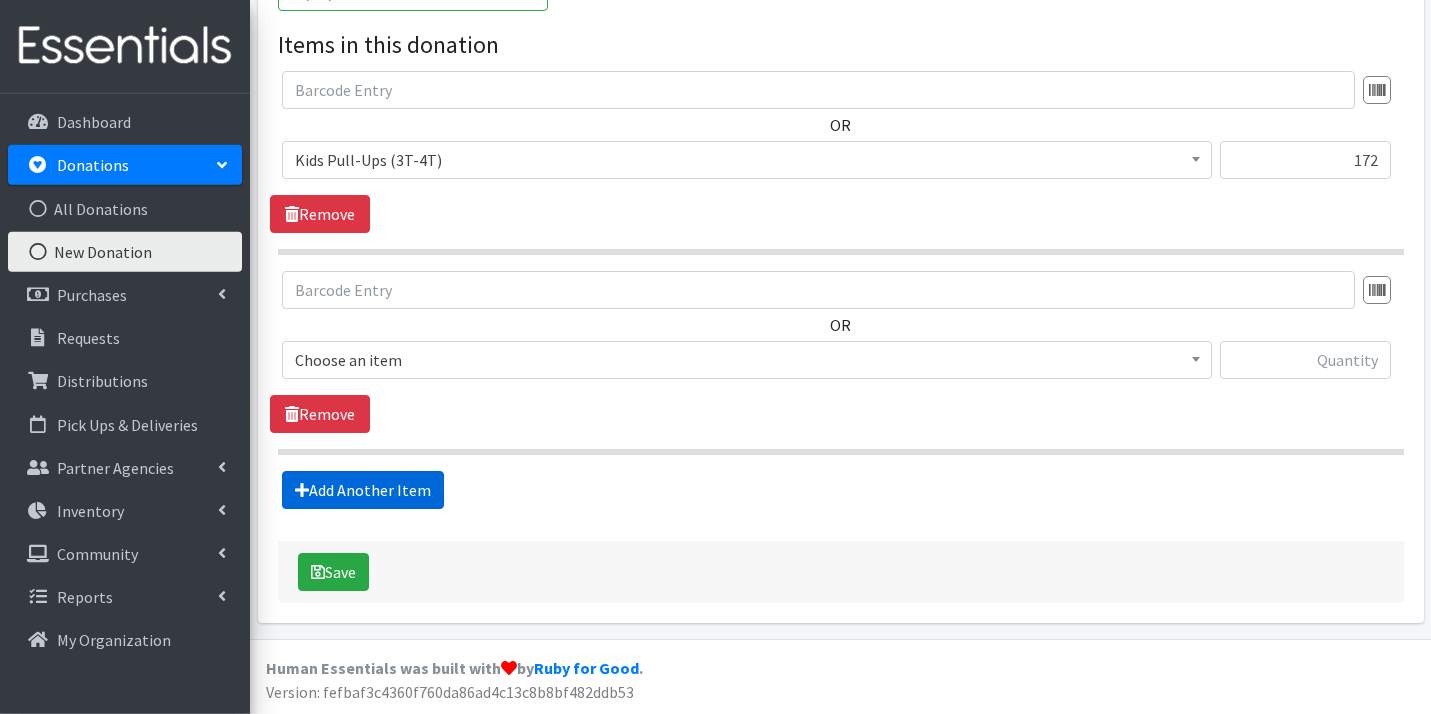 scroll, scrollTop: 697, scrollLeft: 0, axis: vertical 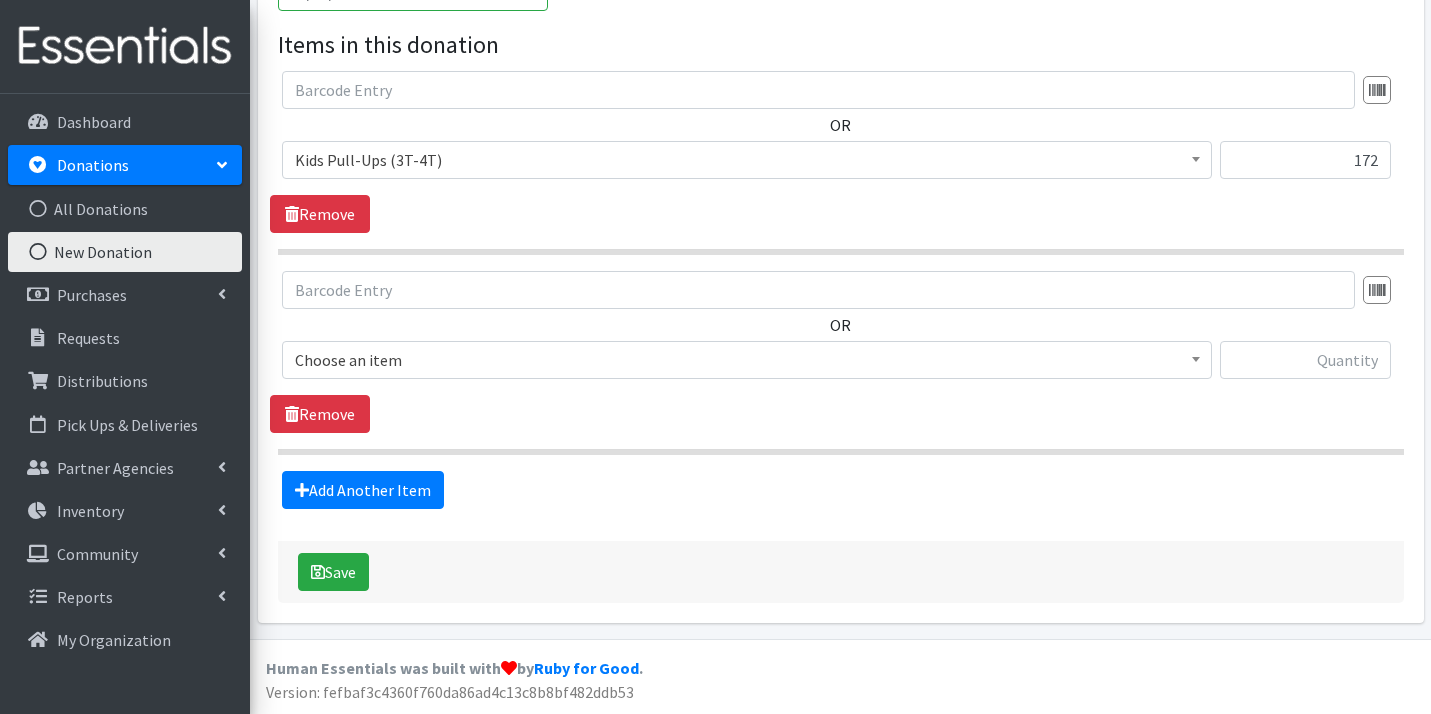 click on "Choose an item" at bounding box center (747, 360) 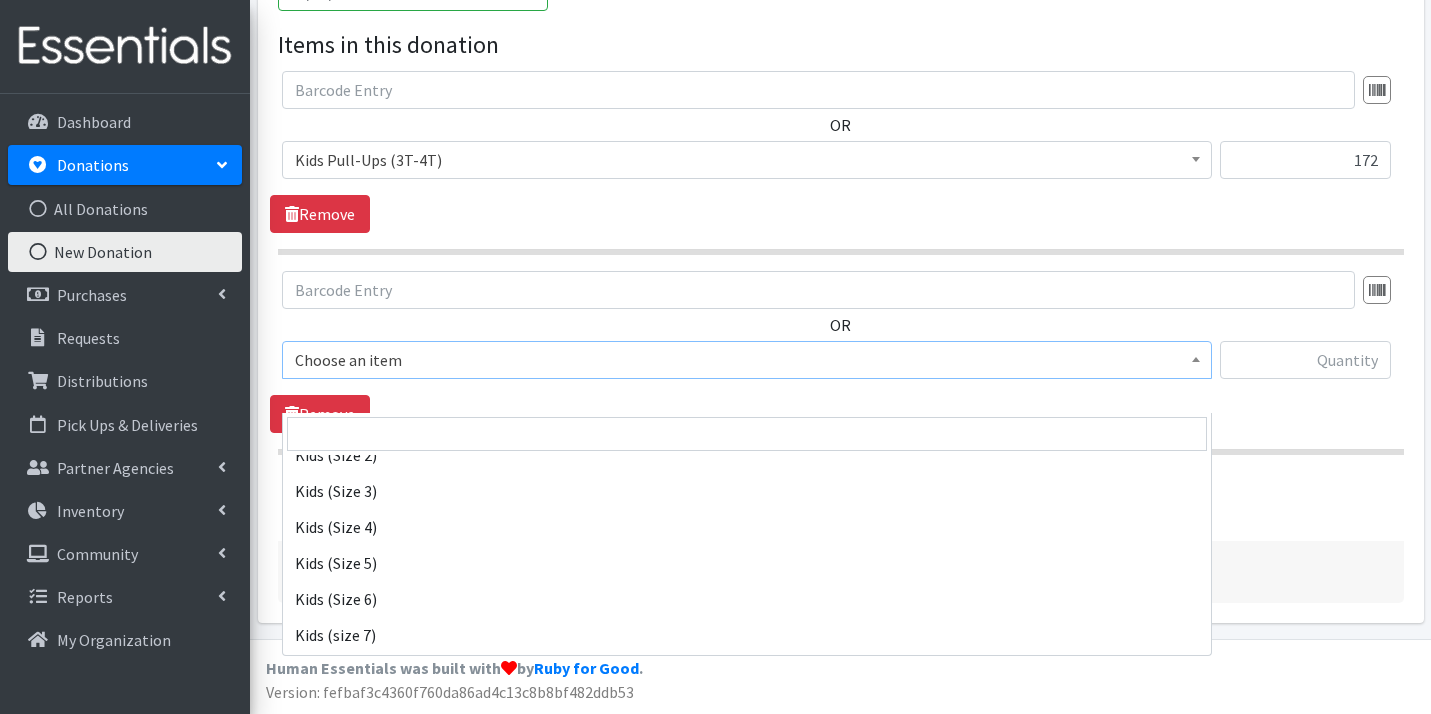 scroll, scrollTop: 1042, scrollLeft: 0, axis: vertical 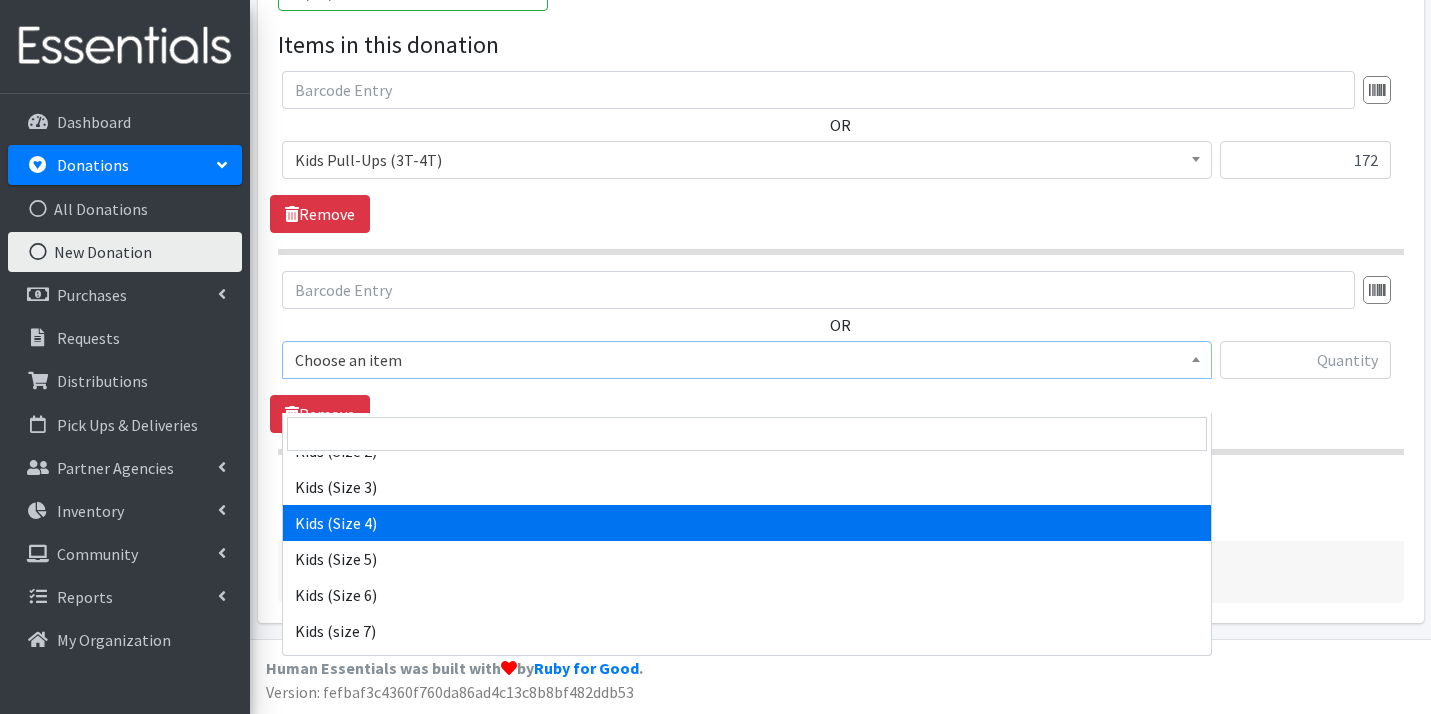 select on "9740" 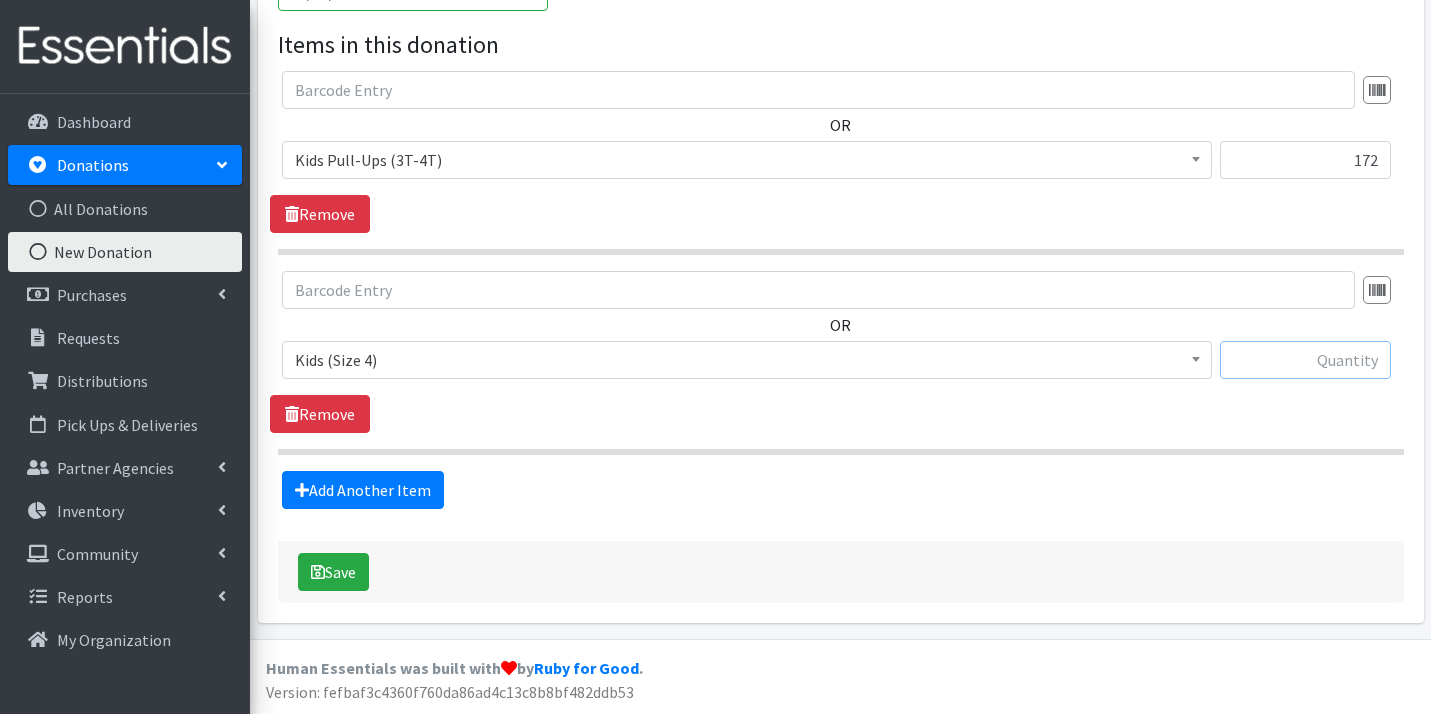 click at bounding box center [1305, 360] 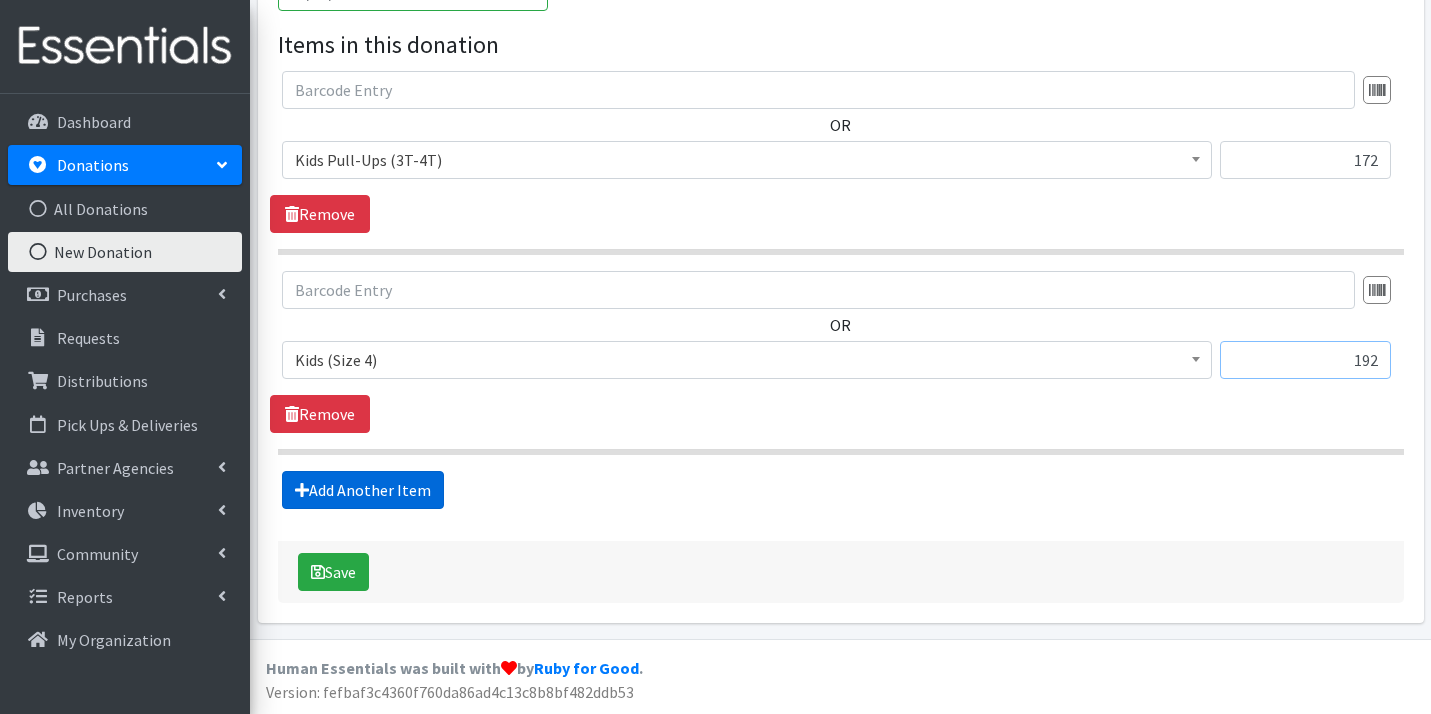 type on "192" 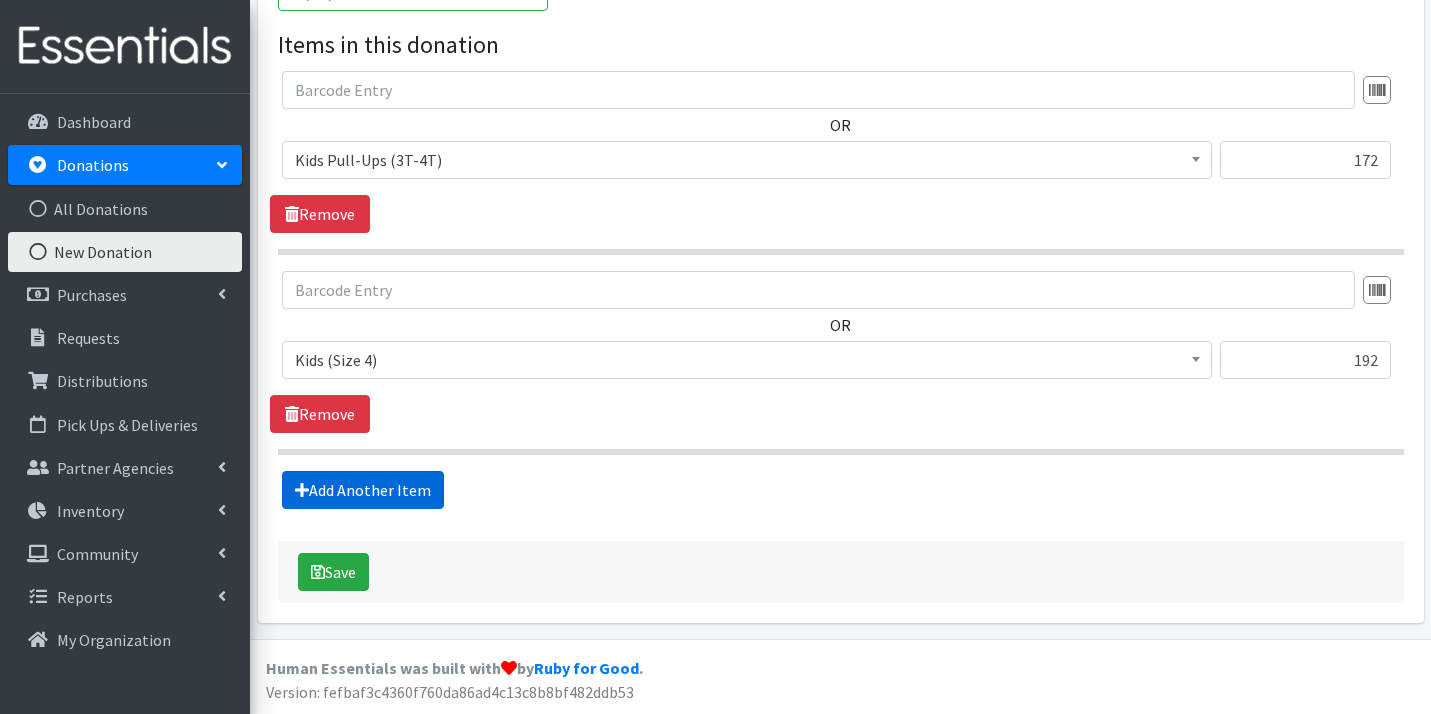 click on "Add Another Item" at bounding box center (363, 490) 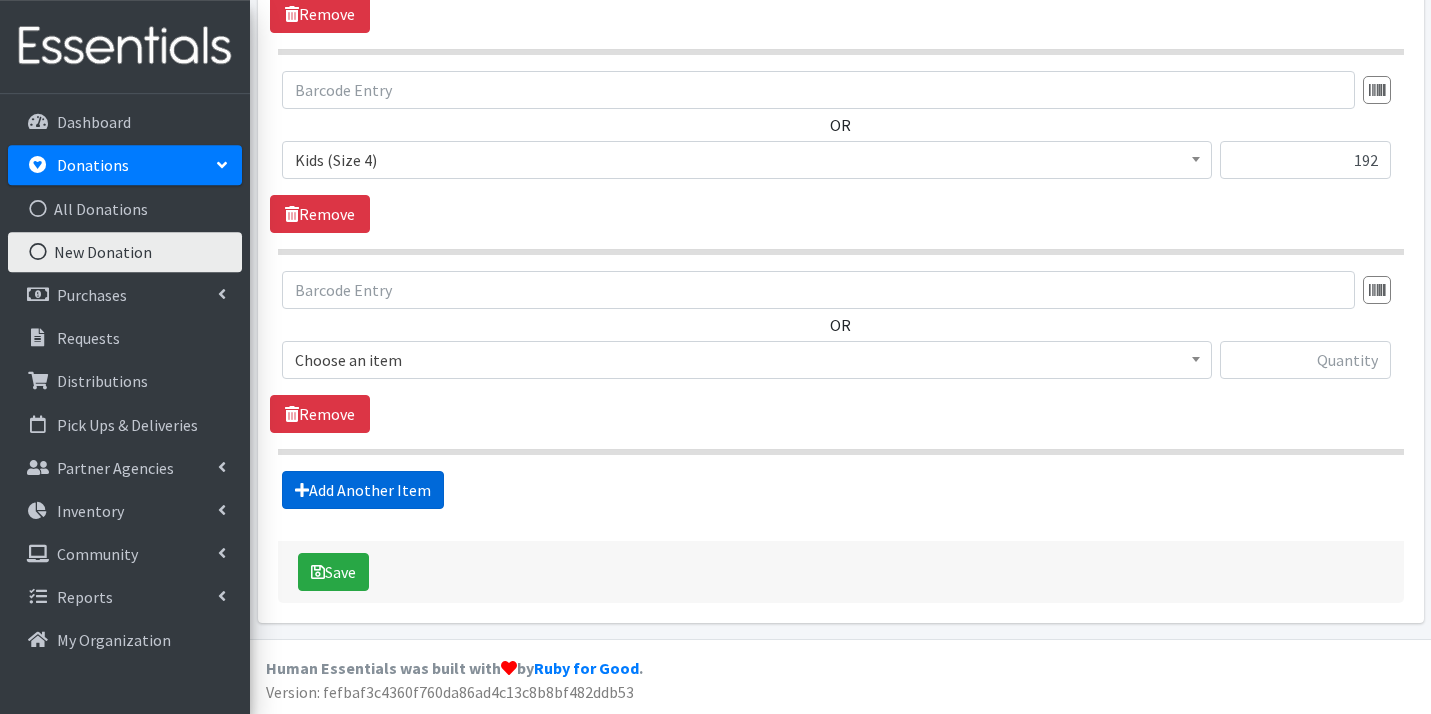 scroll, scrollTop: 897, scrollLeft: 0, axis: vertical 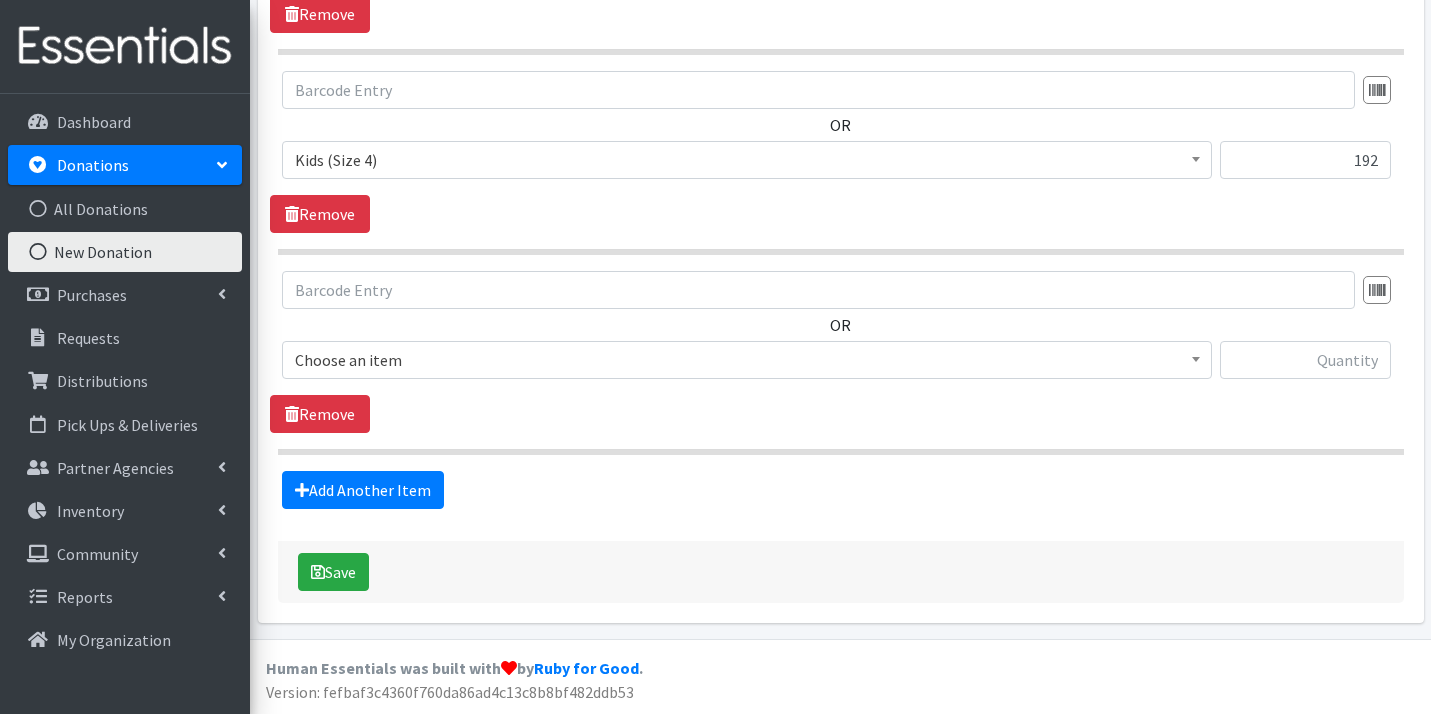 click on "Choose an item" at bounding box center (747, 360) 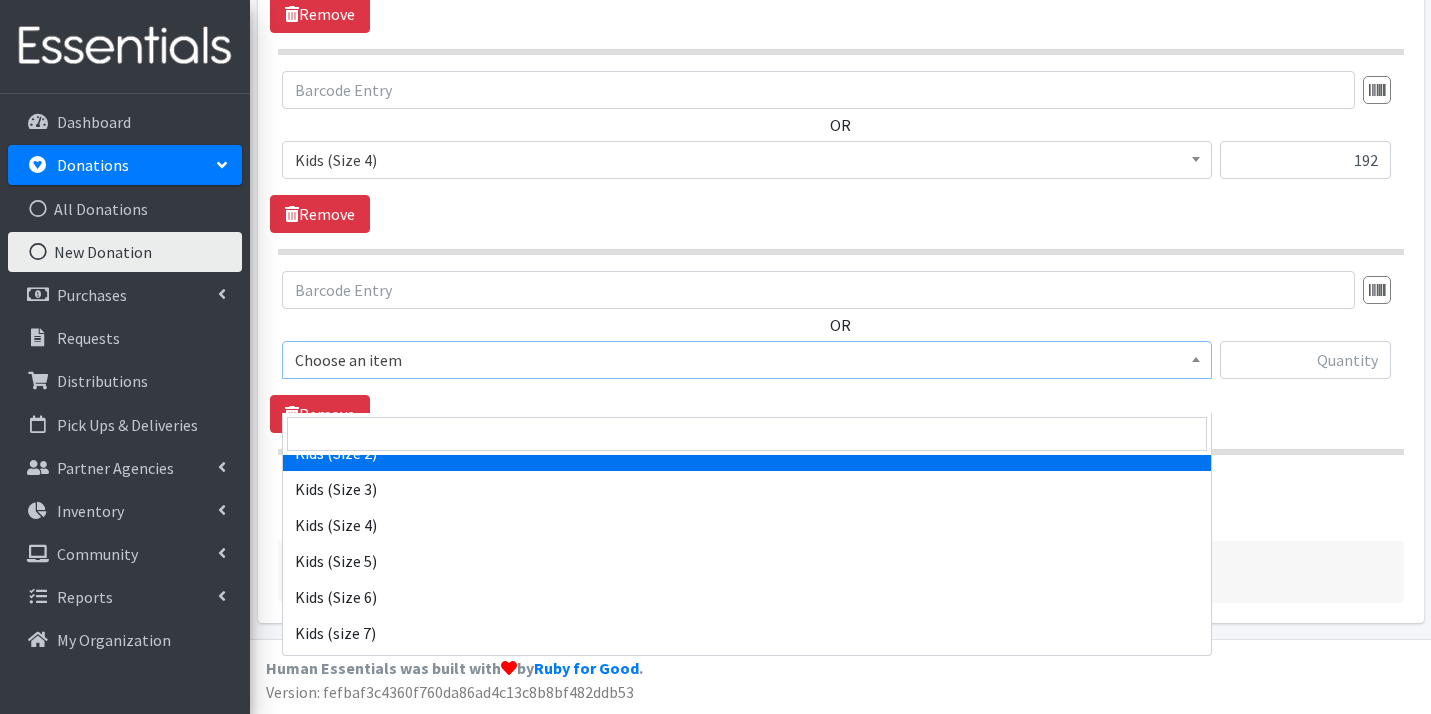 scroll, scrollTop: 1042, scrollLeft: 0, axis: vertical 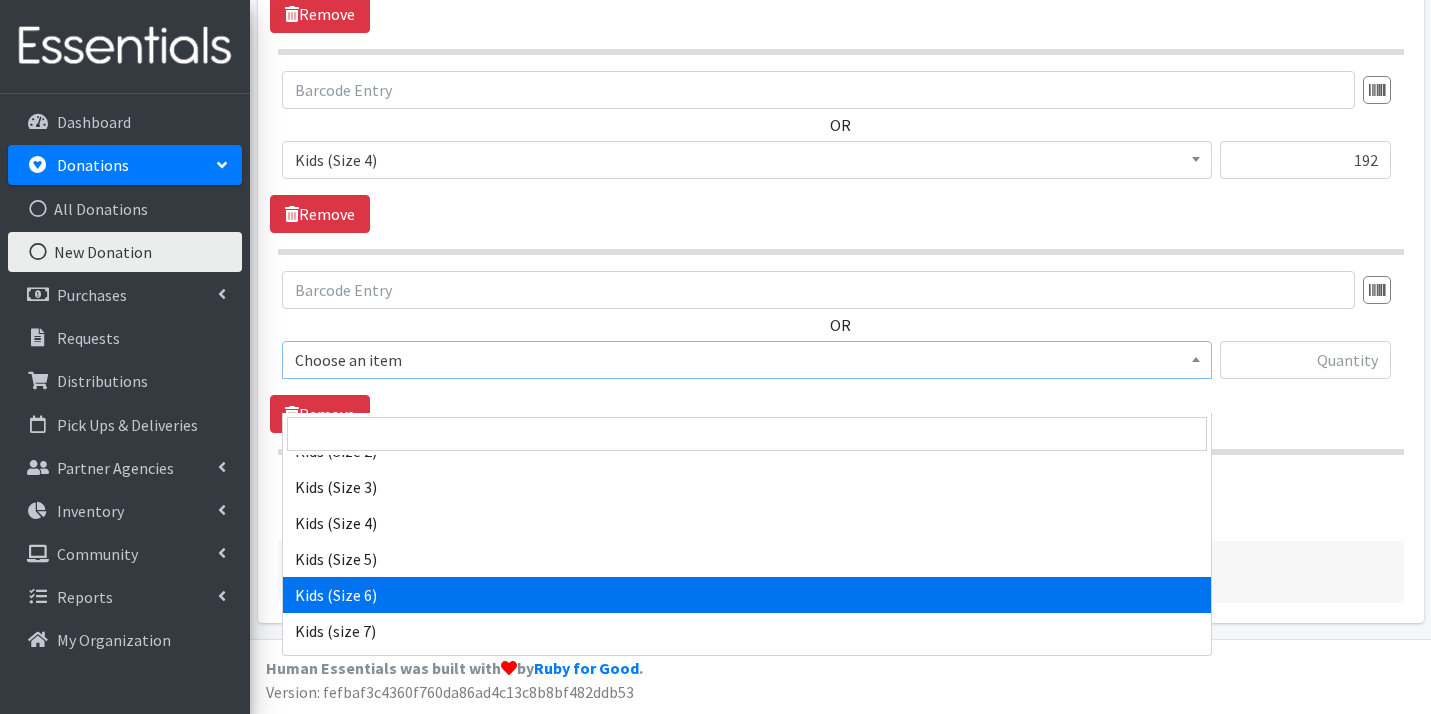 select on "9731" 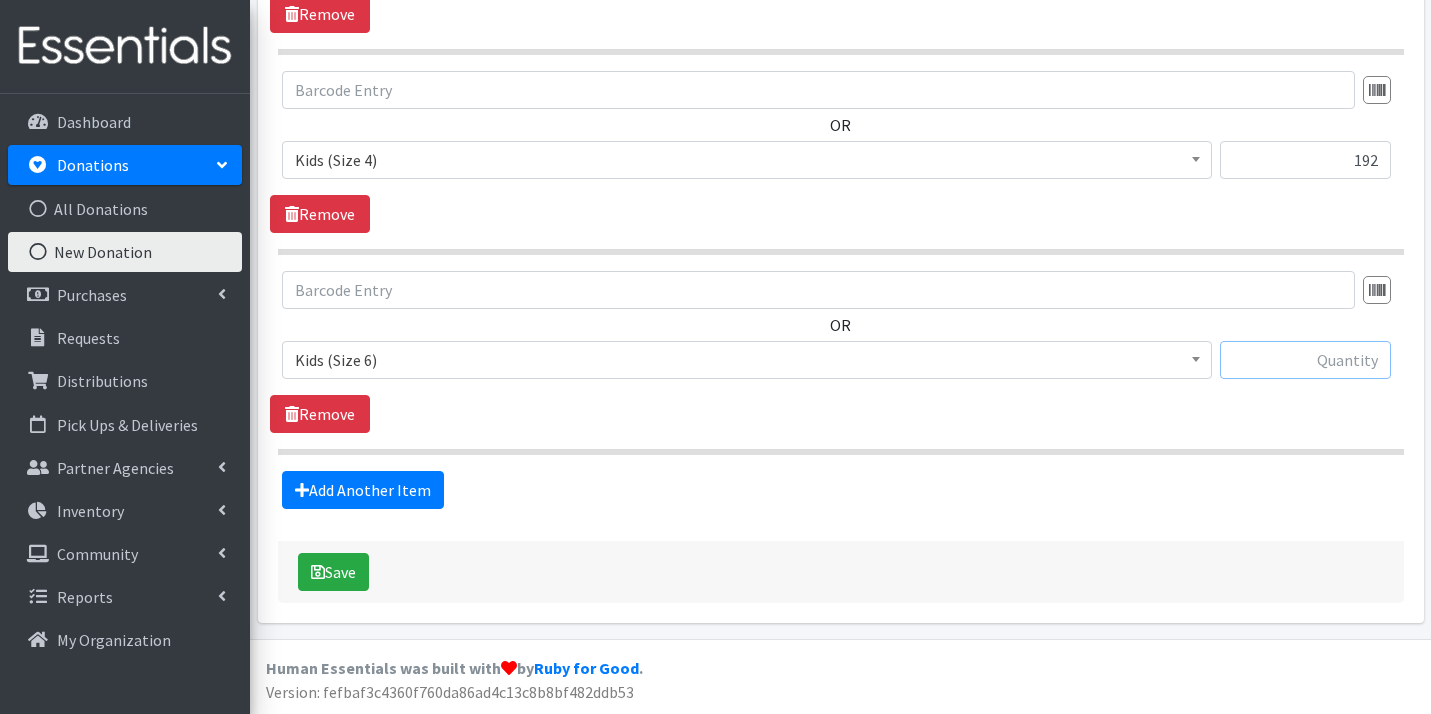 click at bounding box center (1305, 360) 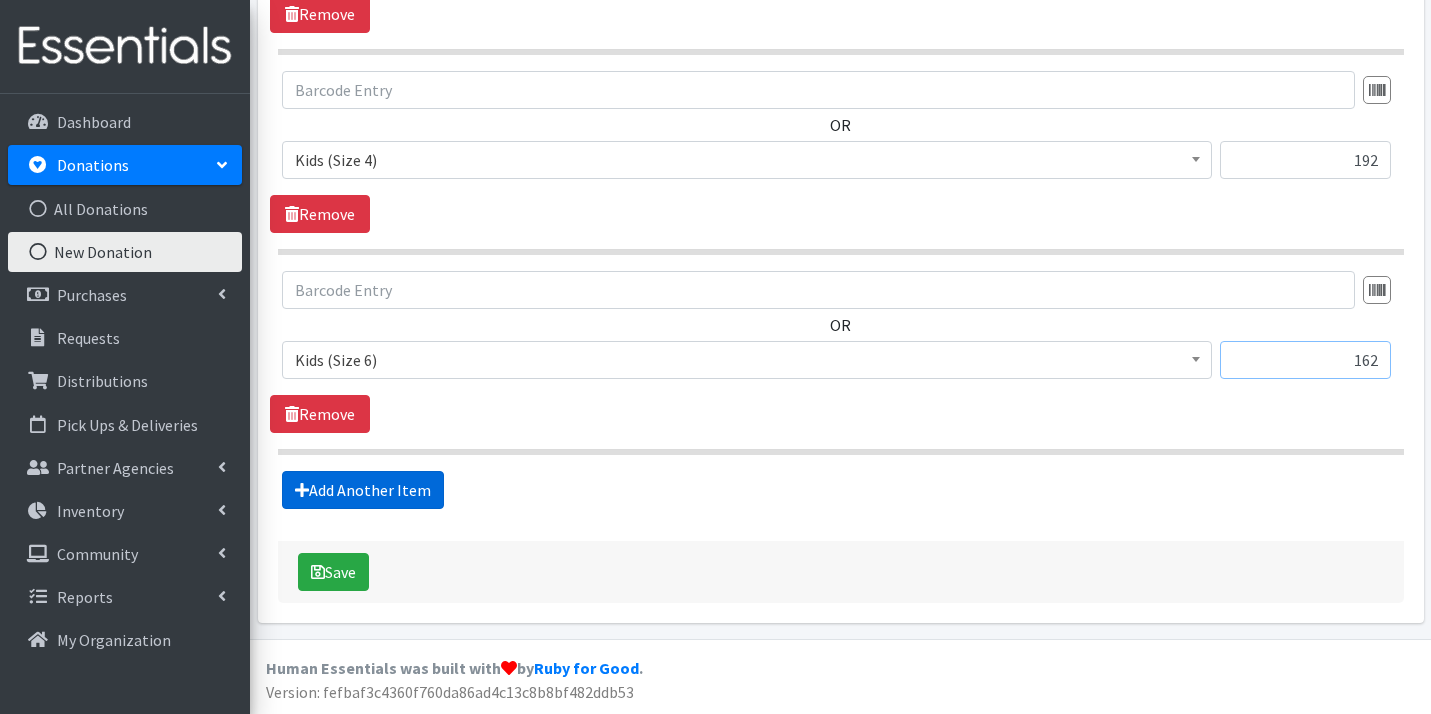 type on "162" 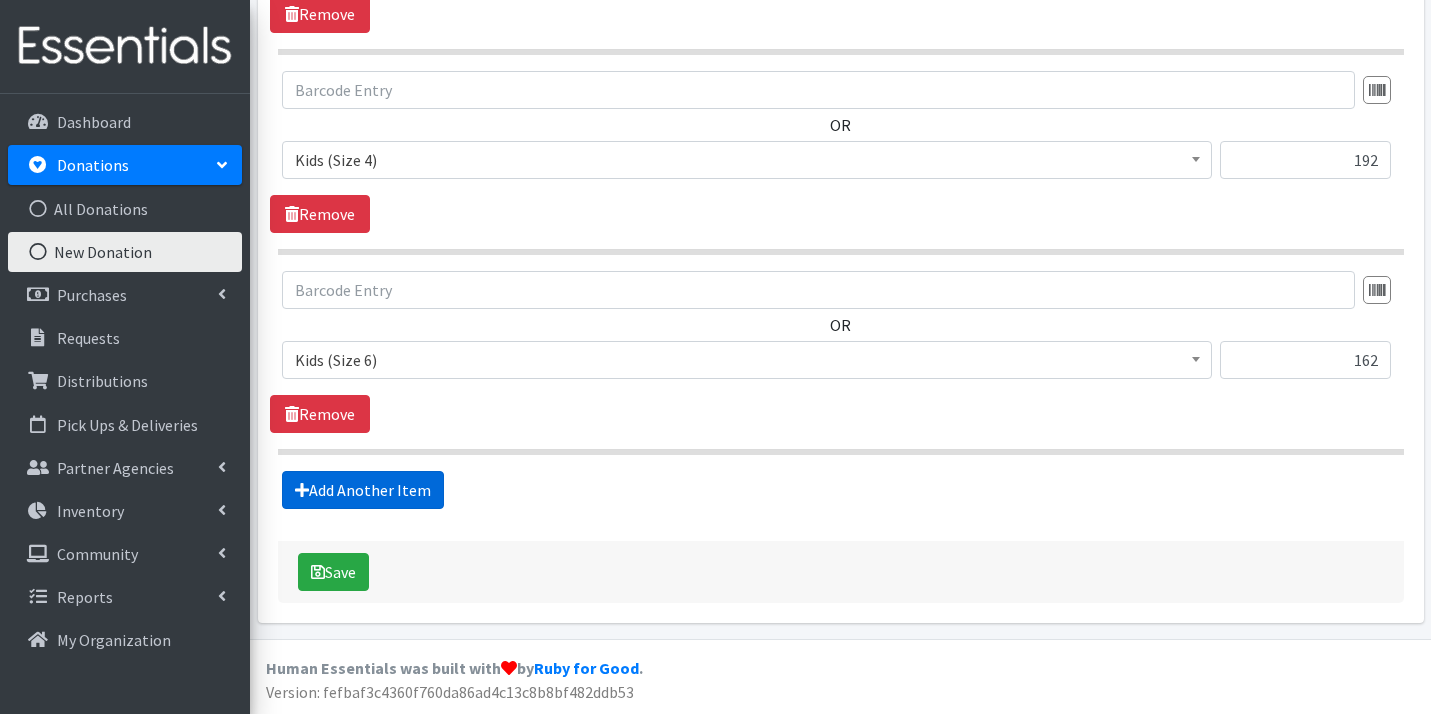 click on "Add Another Item" at bounding box center [363, 490] 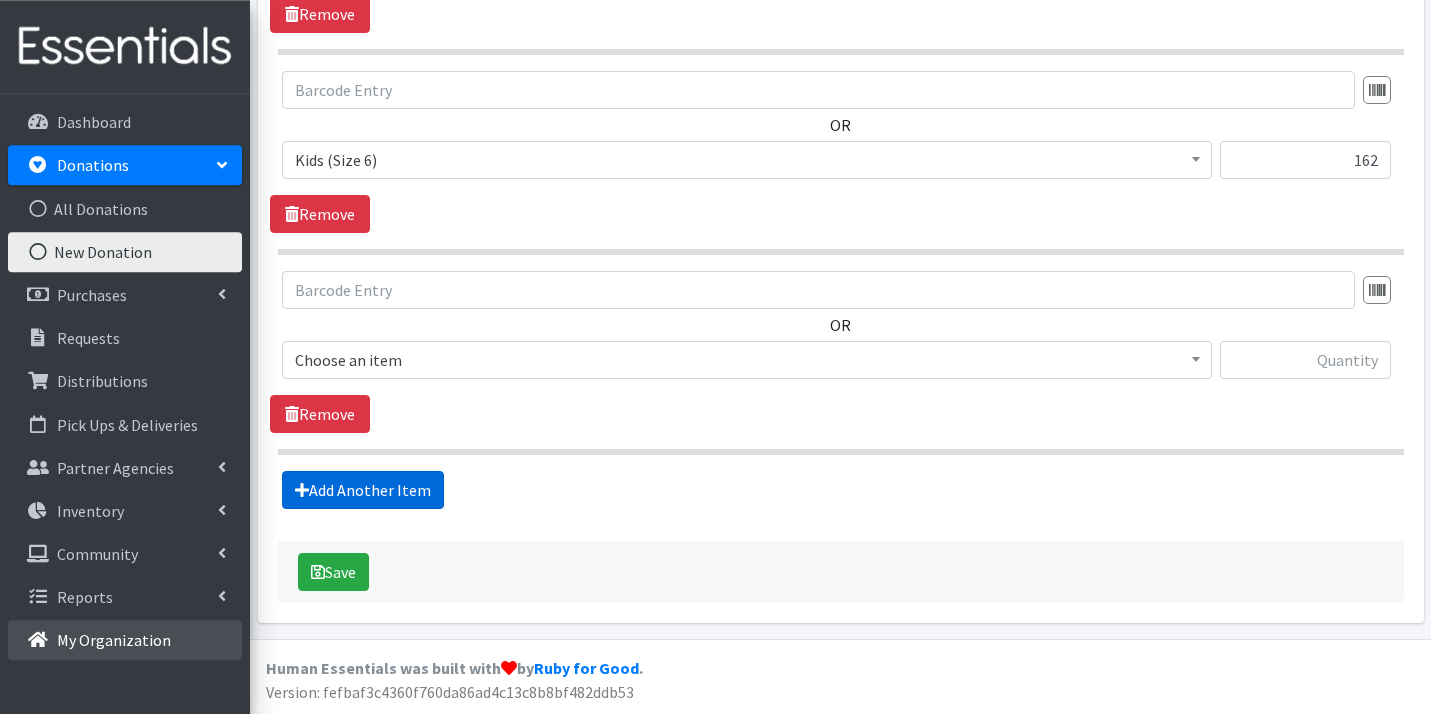 scroll, scrollTop: 1097, scrollLeft: 0, axis: vertical 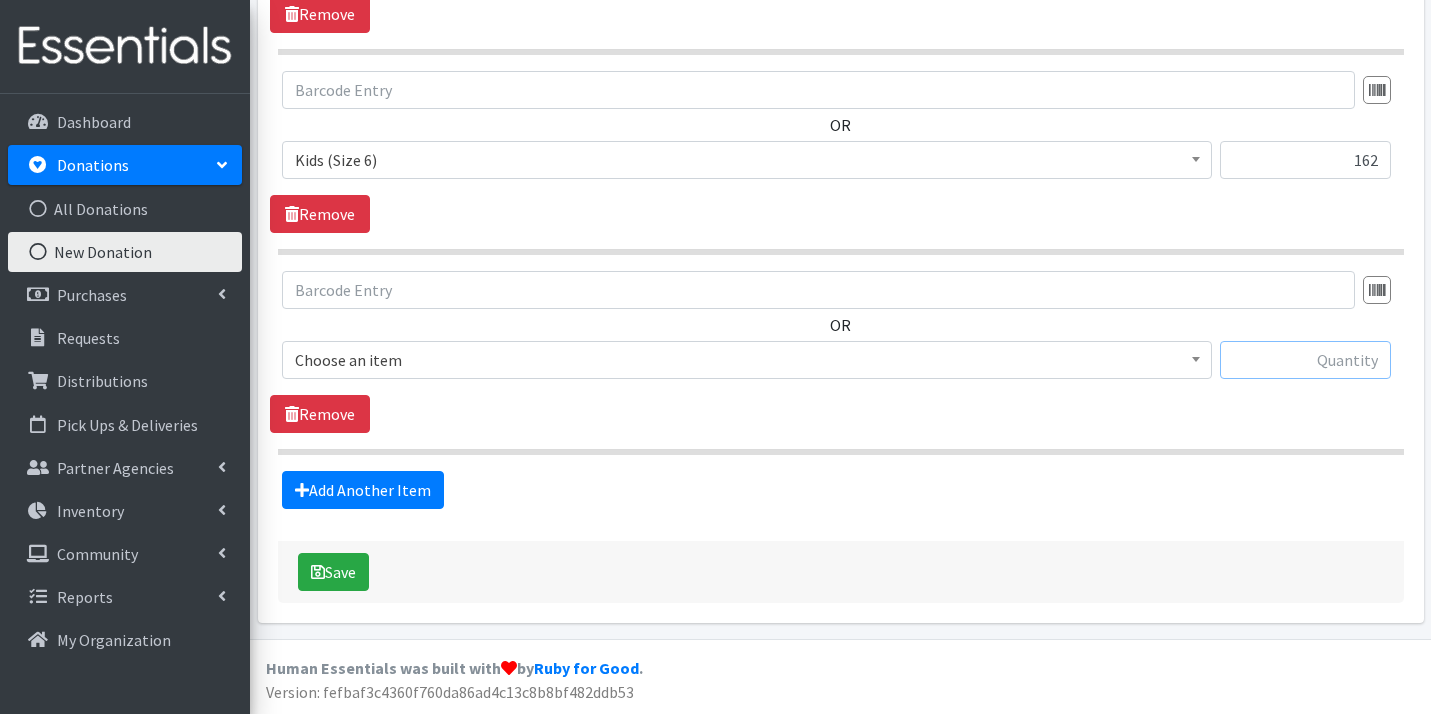 click at bounding box center [1305, 360] 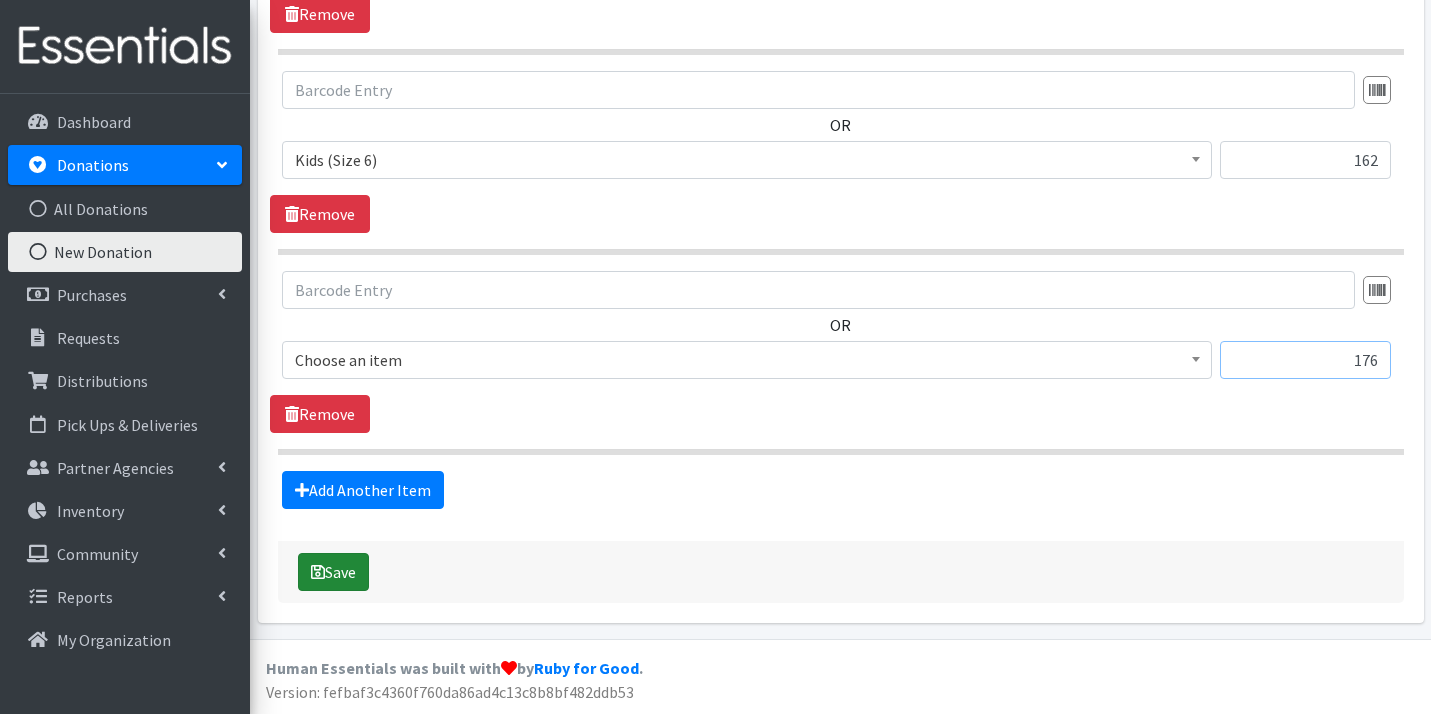 type on "176" 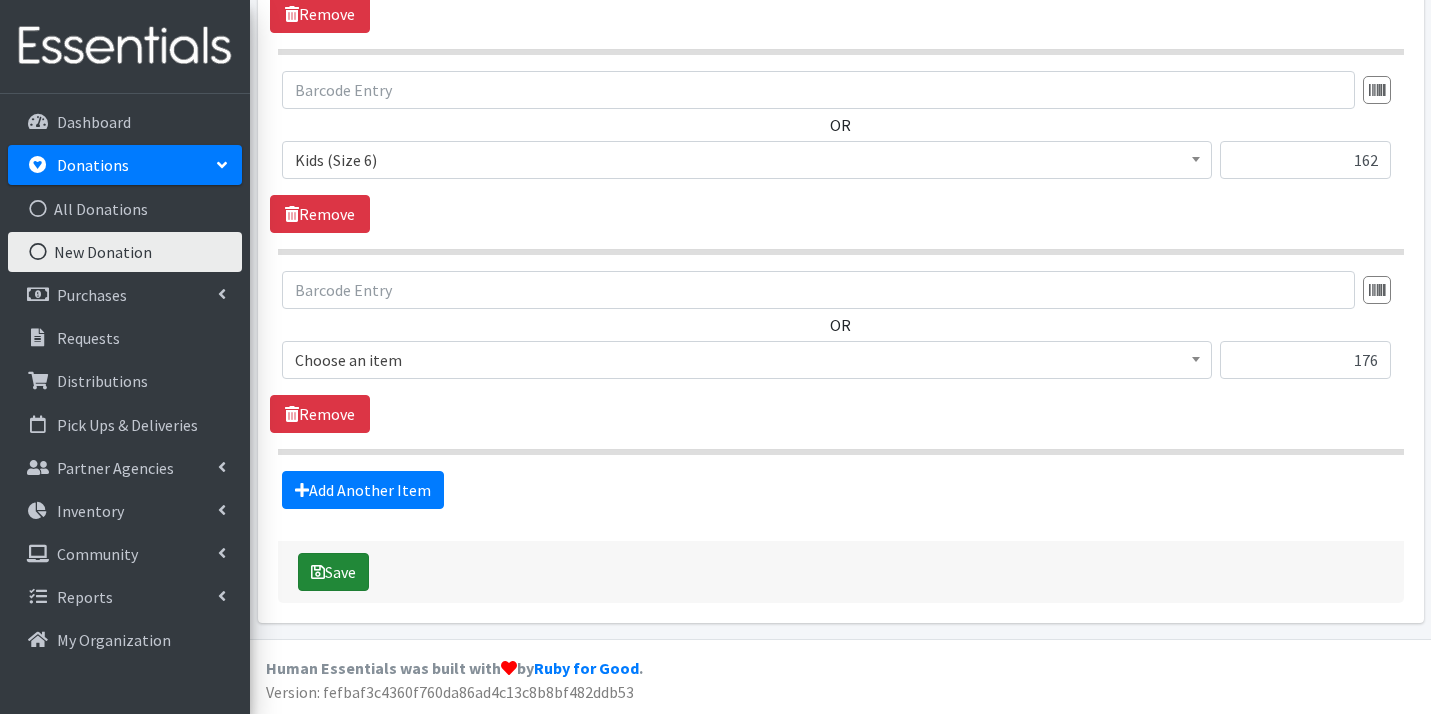 click on "Save" at bounding box center [333, 572] 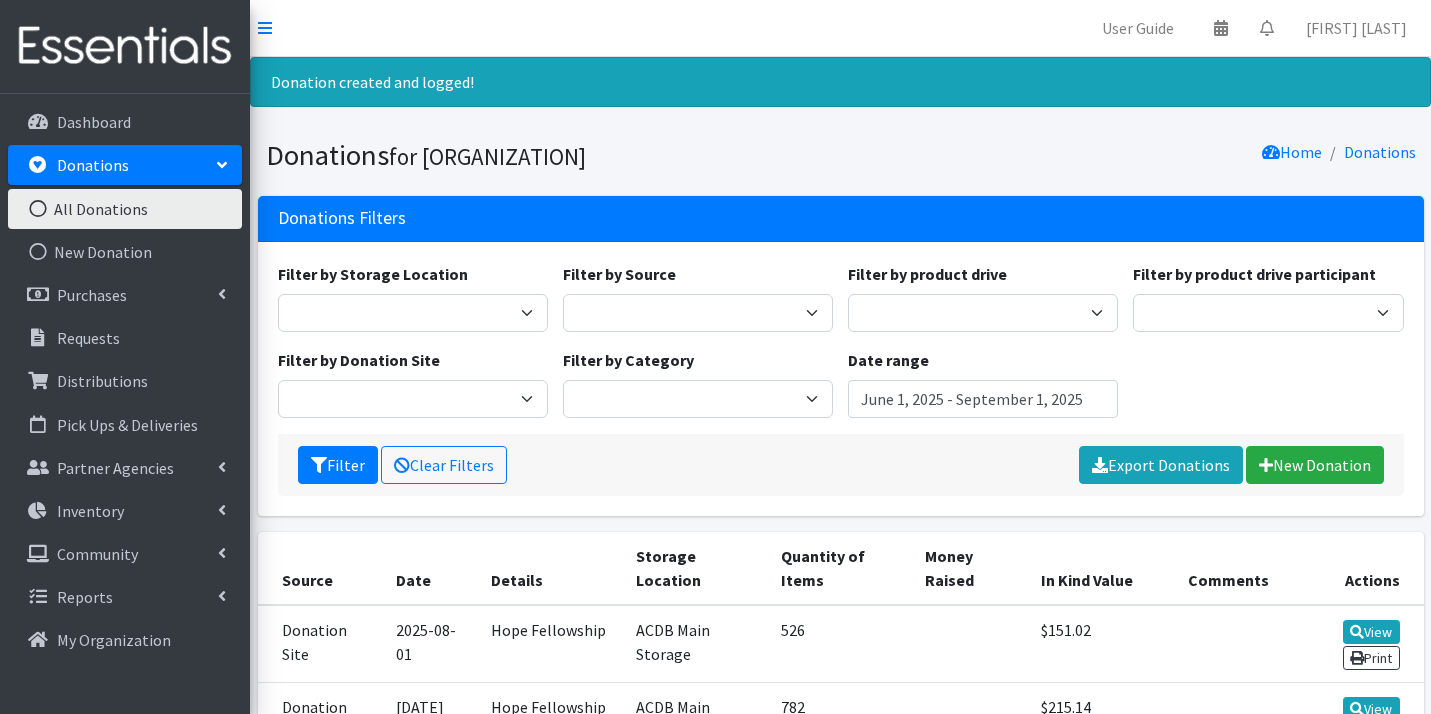 scroll, scrollTop: 0, scrollLeft: 0, axis: both 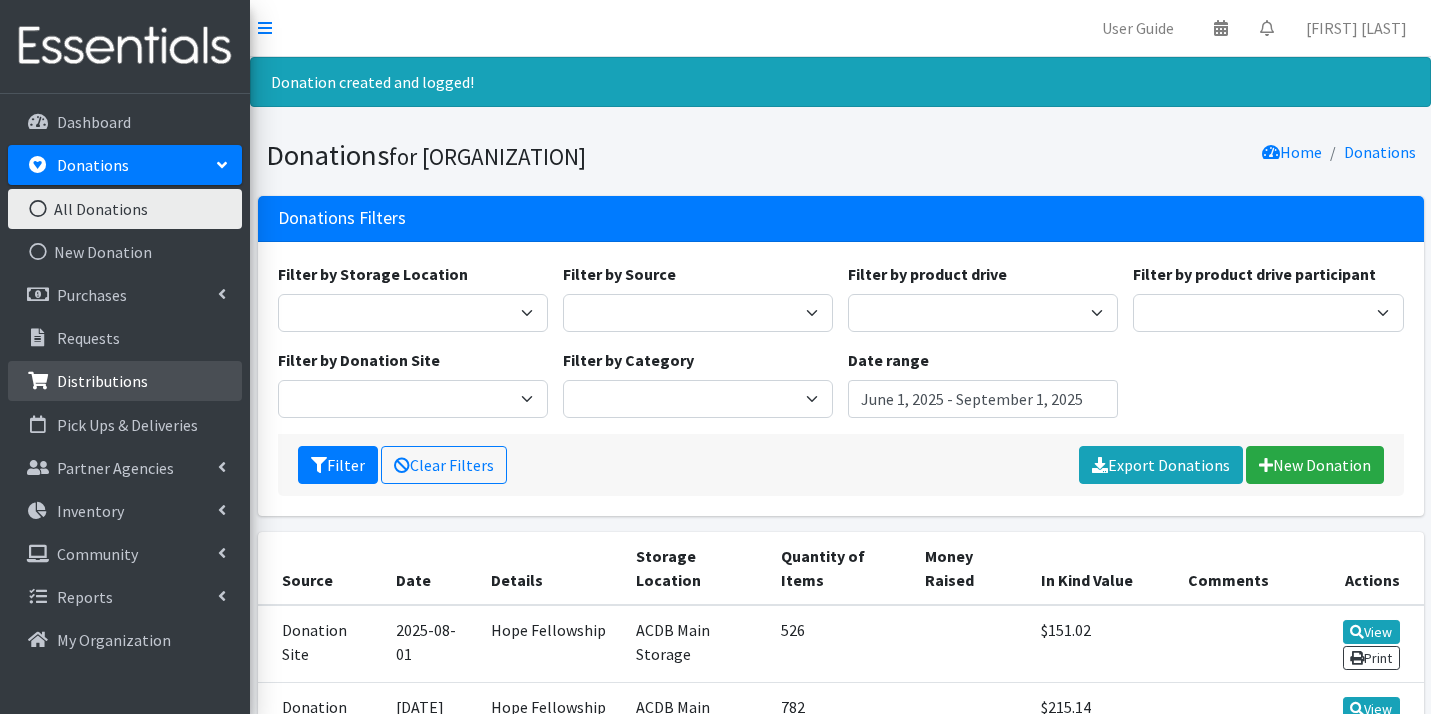 click on "Distributions" at bounding box center (102, 381) 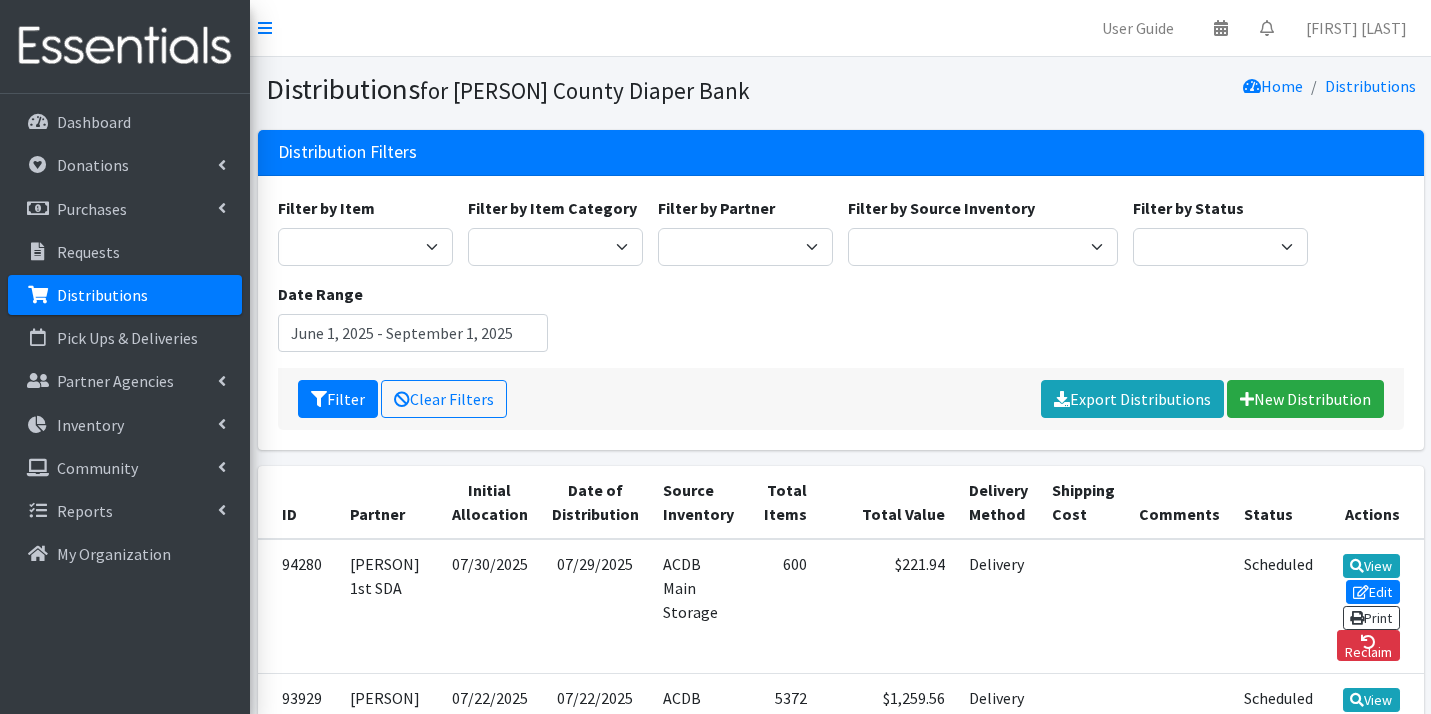 scroll, scrollTop: 0, scrollLeft: 0, axis: both 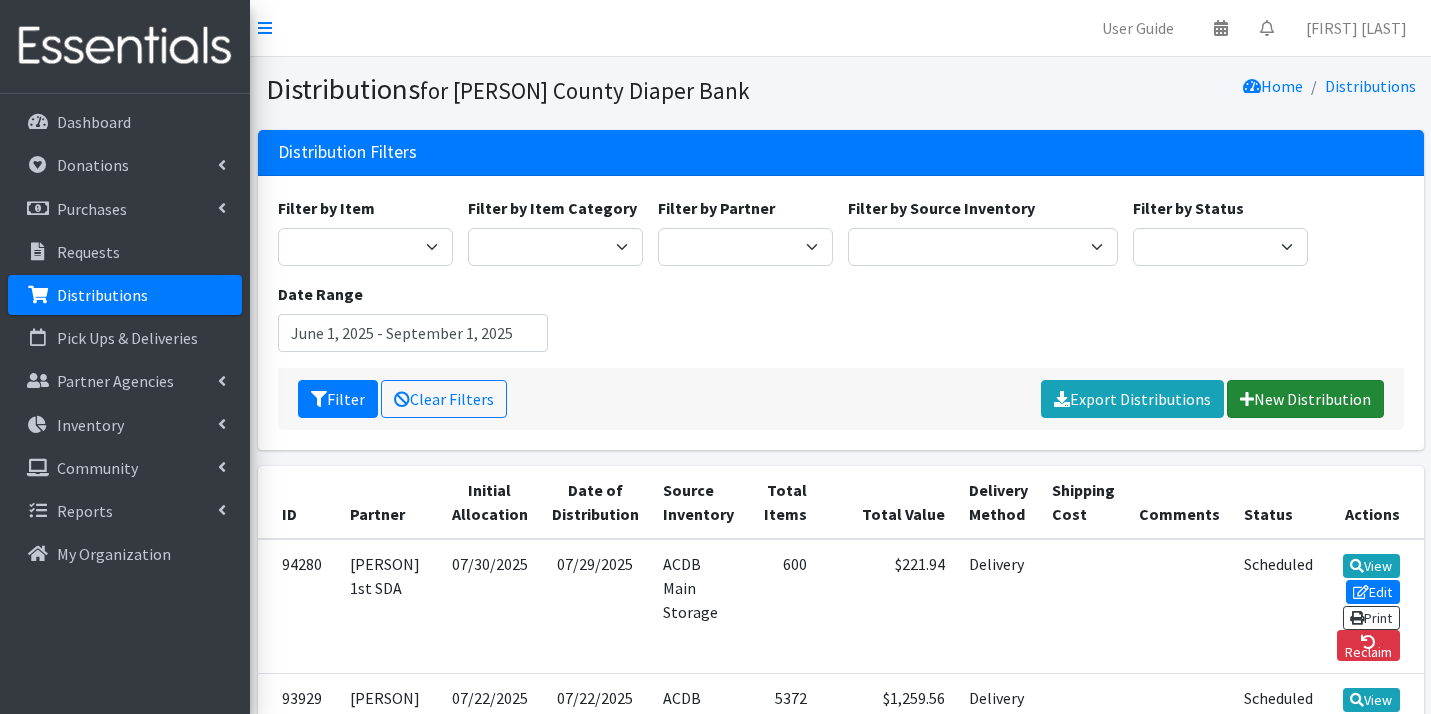 click on "New Distribution" at bounding box center [1305, 399] 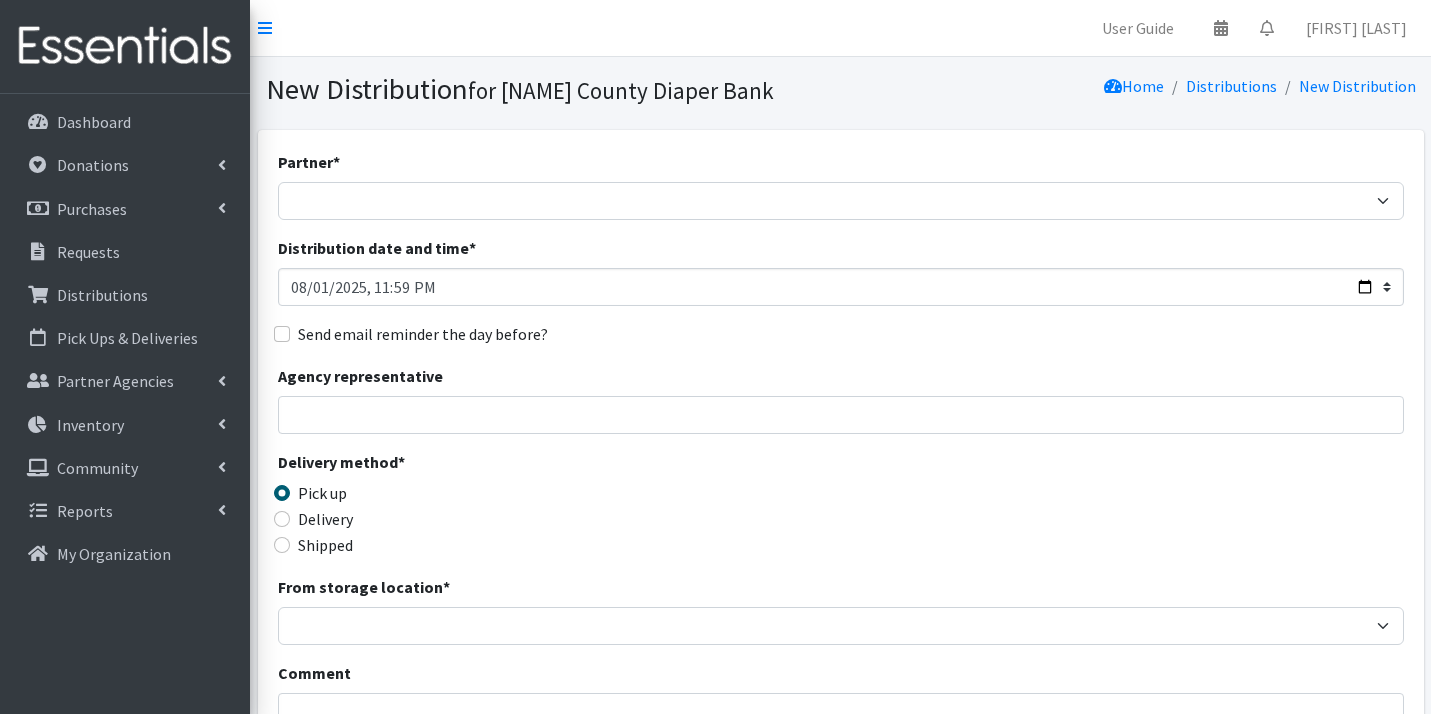 scroll, scrollTop: 0, scrollLeft: 0, axis: both 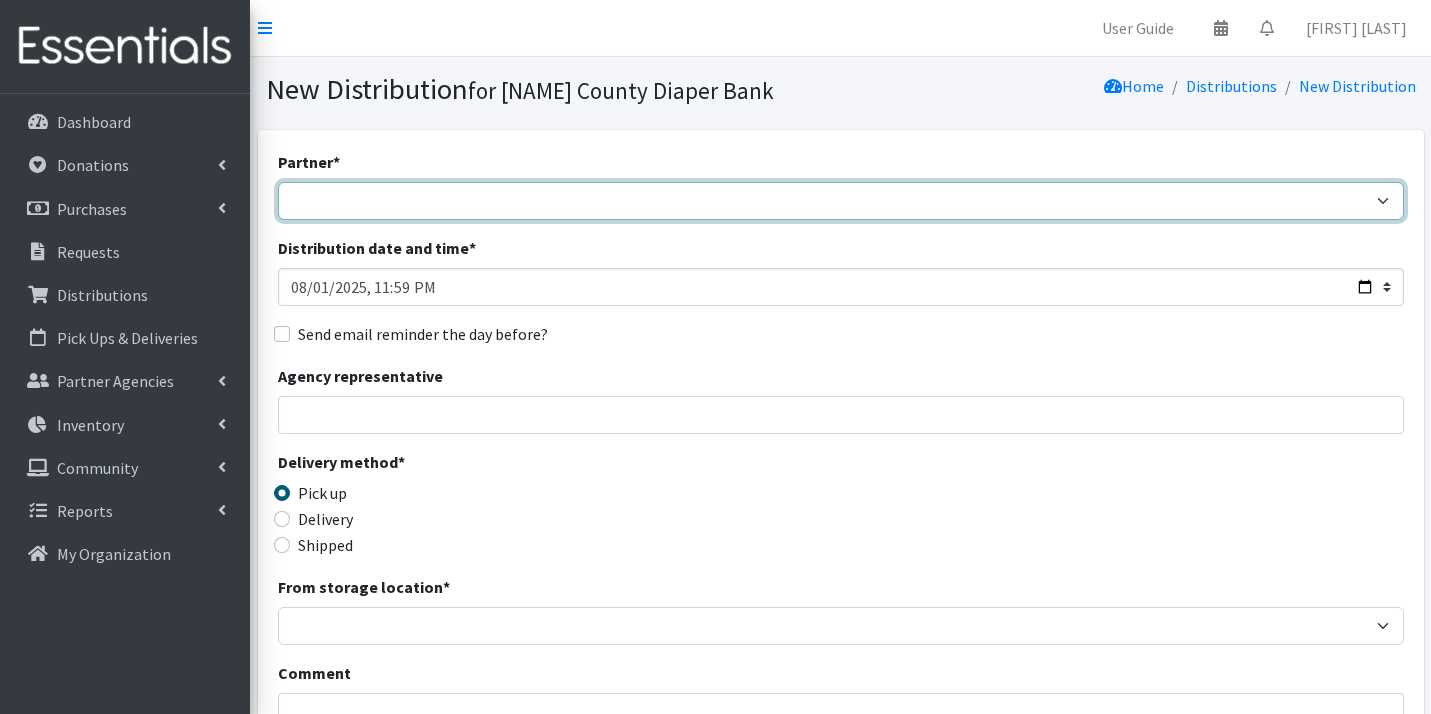 click on "[NAME] programs other than WACS
[NAME] 1st SDA
[NAME] County DSS (Upstate region)
[NAME] Interfaith Ministries Women and Children Succeeding
[NAME] Pregnancy Care
[NAME]
[NAME] UMC
[NAME]
[NAME] Food Bank
[NAME] Center Church Outreach Ministry
[NAME] Cupboard
[NAME] Tabernacle of Faith Food Pantry
[NAME] Primary siblings
[NAME] United Ministries Food Pantry
[NAME] Missions of the Upstate
[NAME] First Baptist Food pantry
[NAME] Project
[NAME] 4:18 Apostolic Center
[NAME]-Vento Liaision ASD1
[NAME]-Vento Liaision ASD3
[NAME]-Vento Liaision ASD5
[NAME] Springs Food Pantry
[NAME] Zion Food Pantry for friends
[NAME] Outreach Community Development: [NAME]'s Open Door Outreach Ministries
[NAME] Seating & Mobility
[NAME]
[NAME] Emergency Relief Center
[NAME] Health Partners
[NAME] Church
[NAME] Red Cross
[NAME] of Praise
[NAME] Anderson
[NAME] Head Start and Early Head Start
[NAME] Main Chapel & Mercy Center" at bounding box center [841, 201] 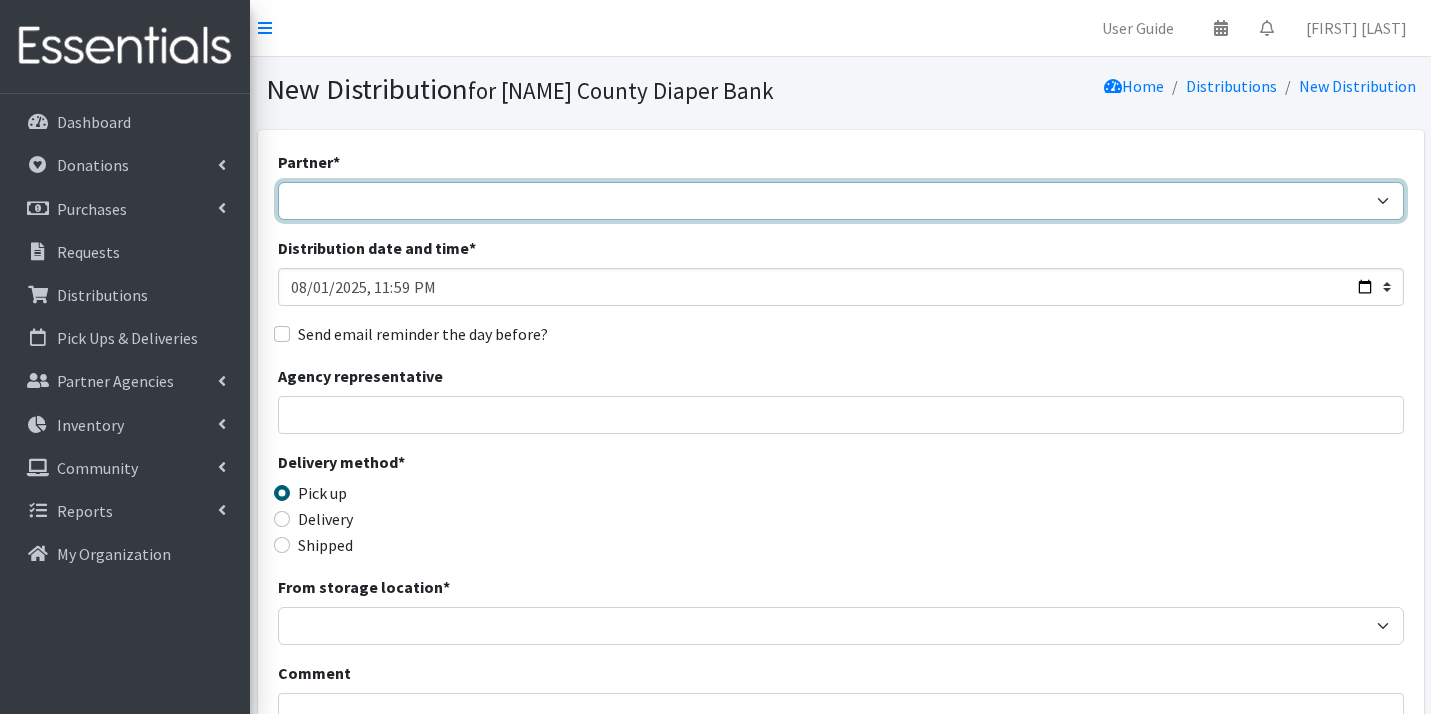 select on "3054" 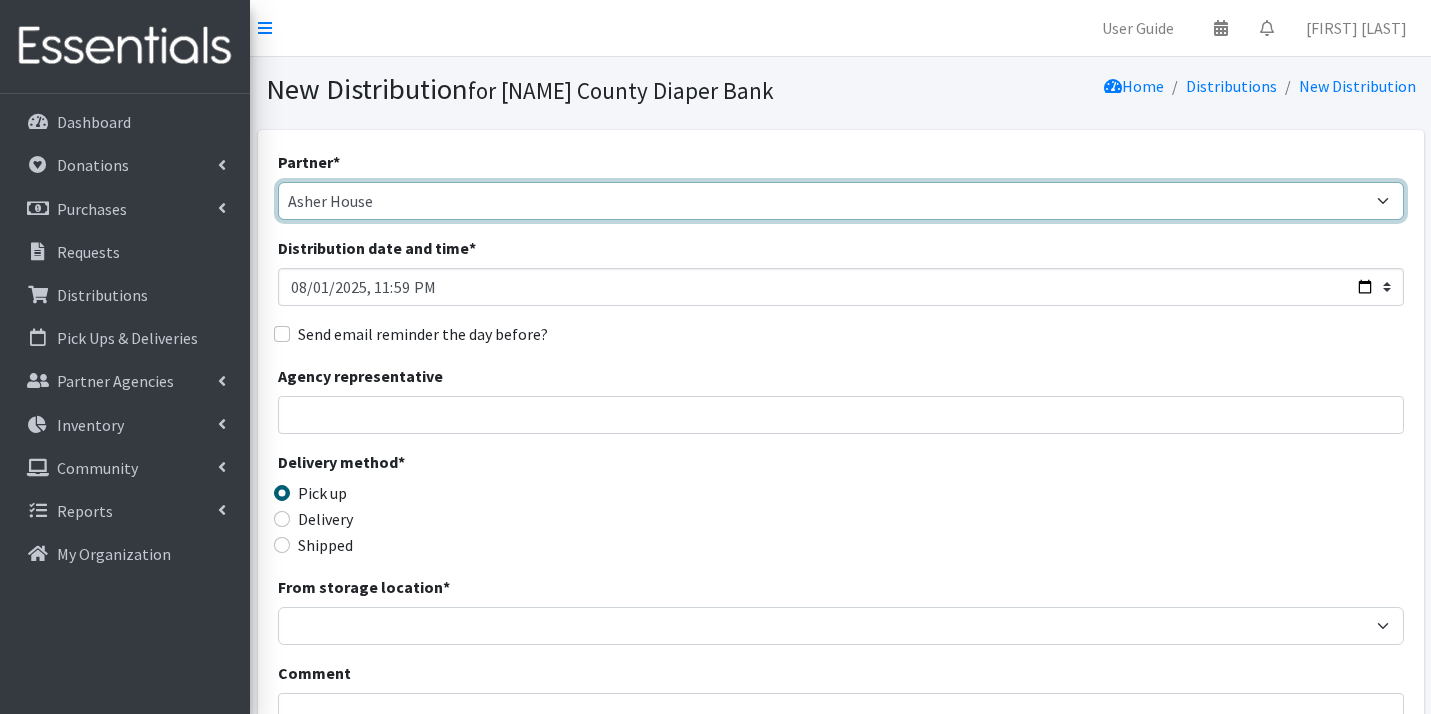 click on "Asher House" at bounding box center [0, 0] 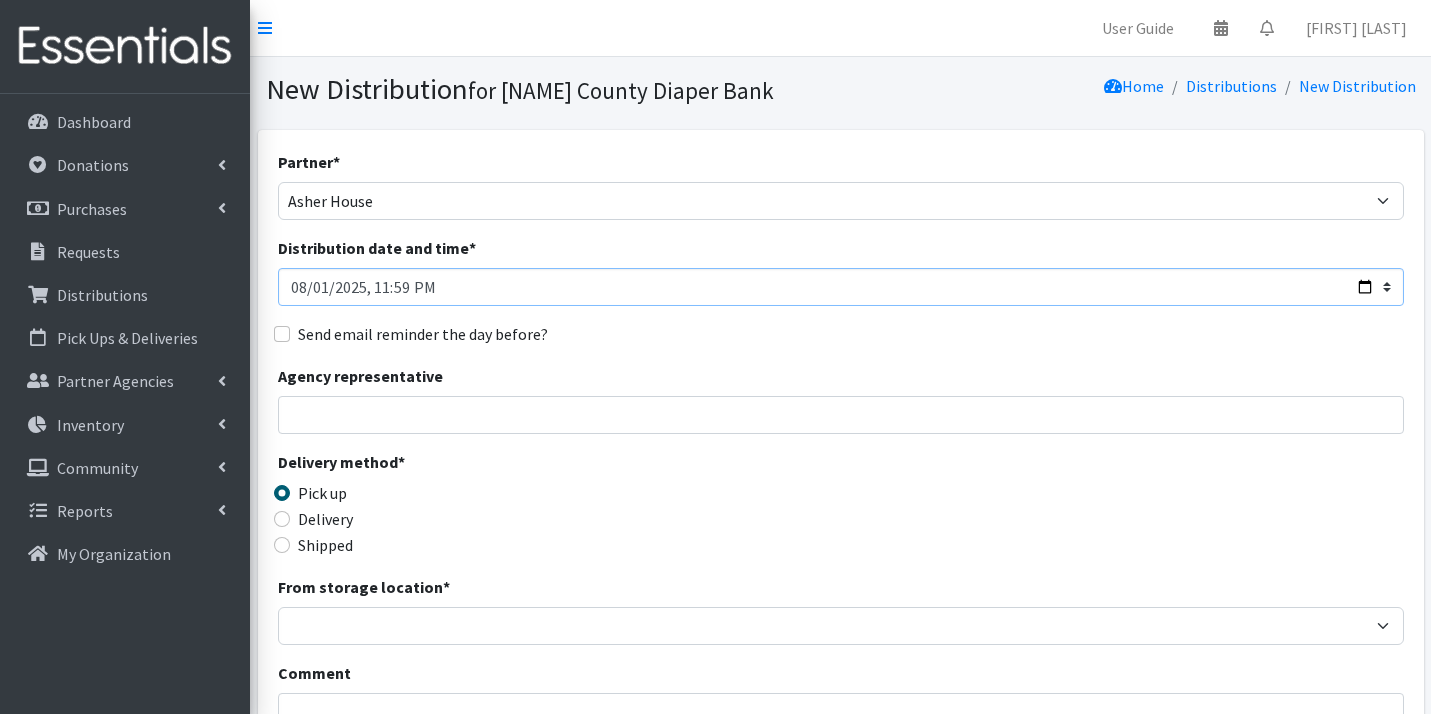 click on "Distribution date and time  *" at bounding box center [841, 287] 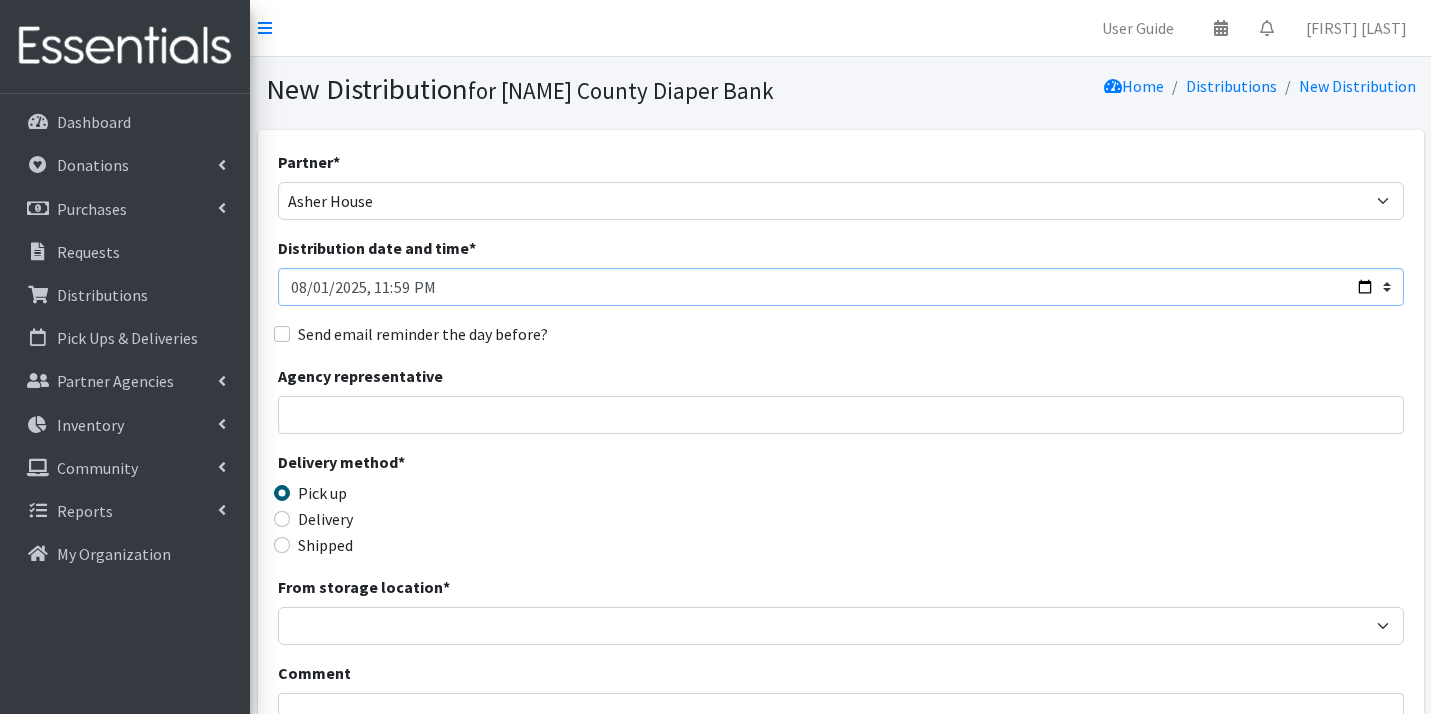 type on "2025-08-01T11:59" 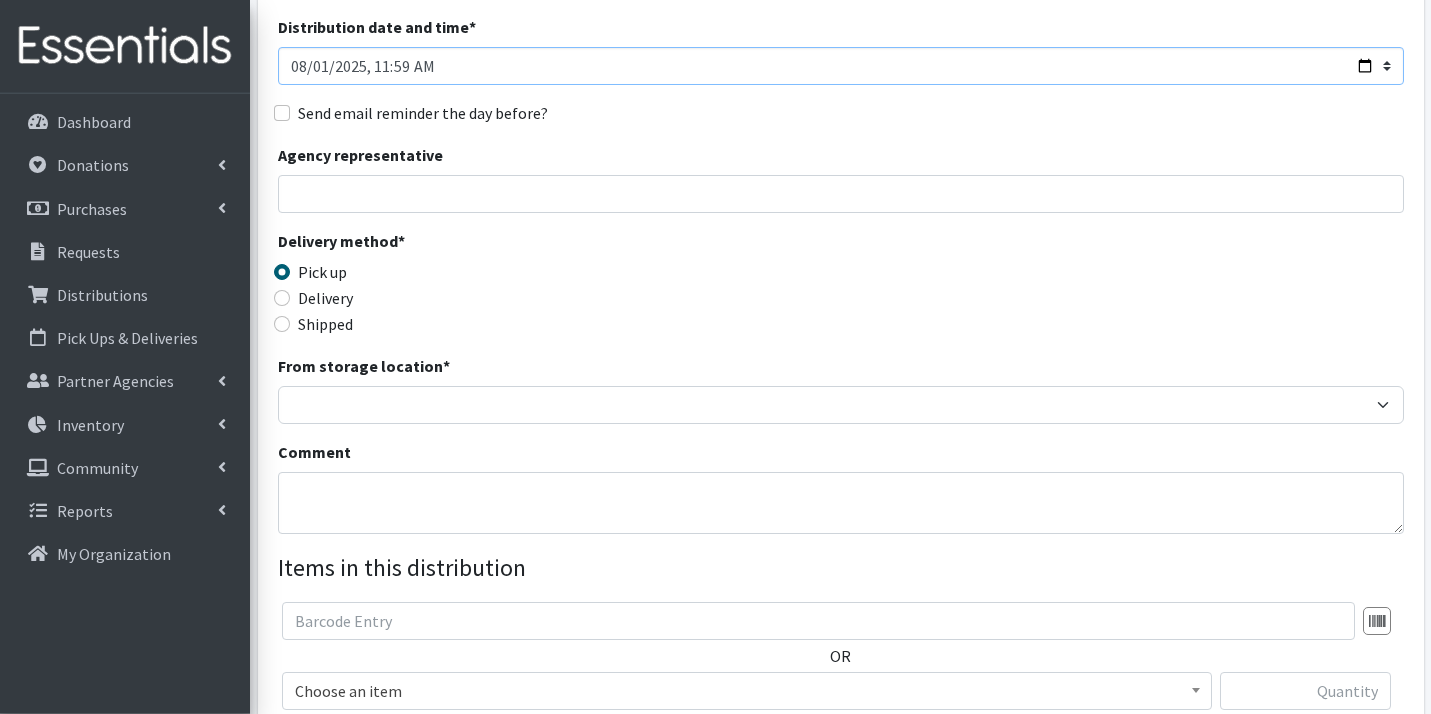 scroll, scrollTop: 352, scrollLeft: 0, axis: vertical 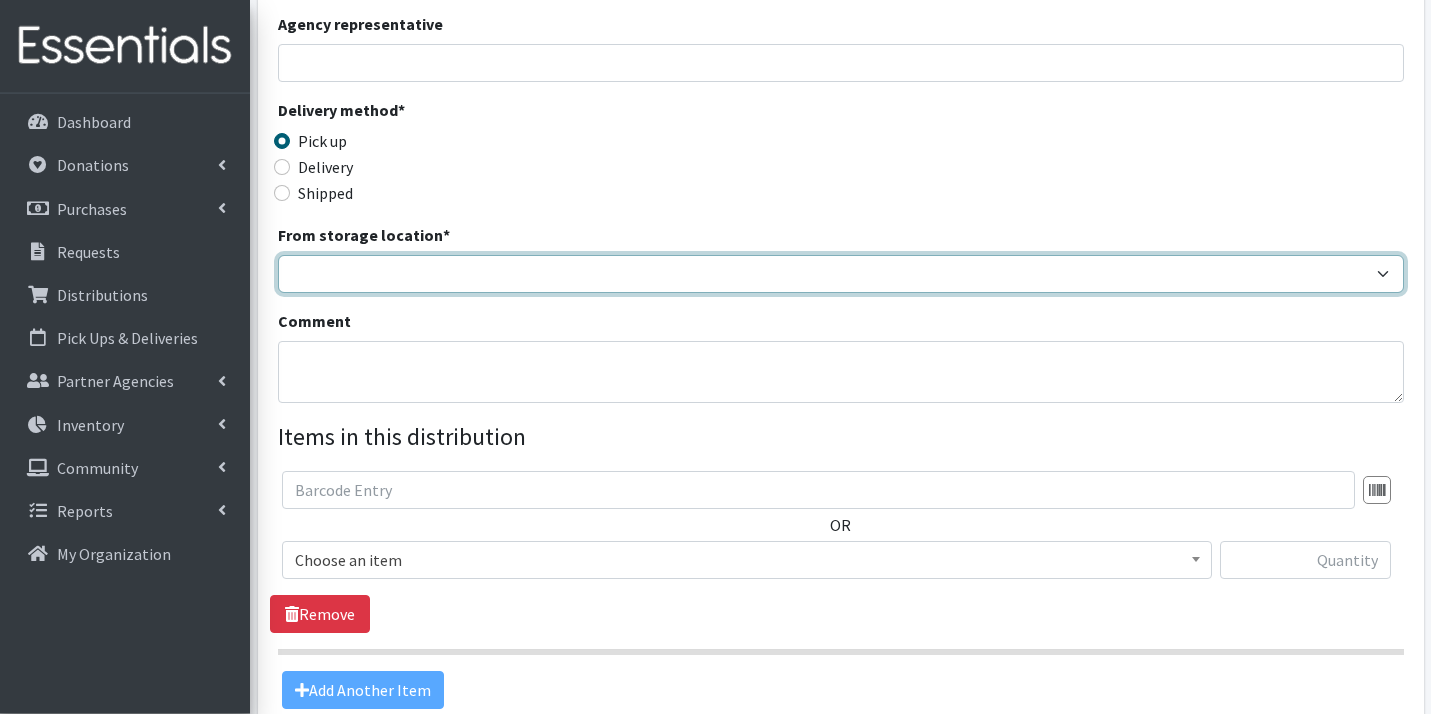 click on "ACDB Main Storage" at bounding box center (841, 274) 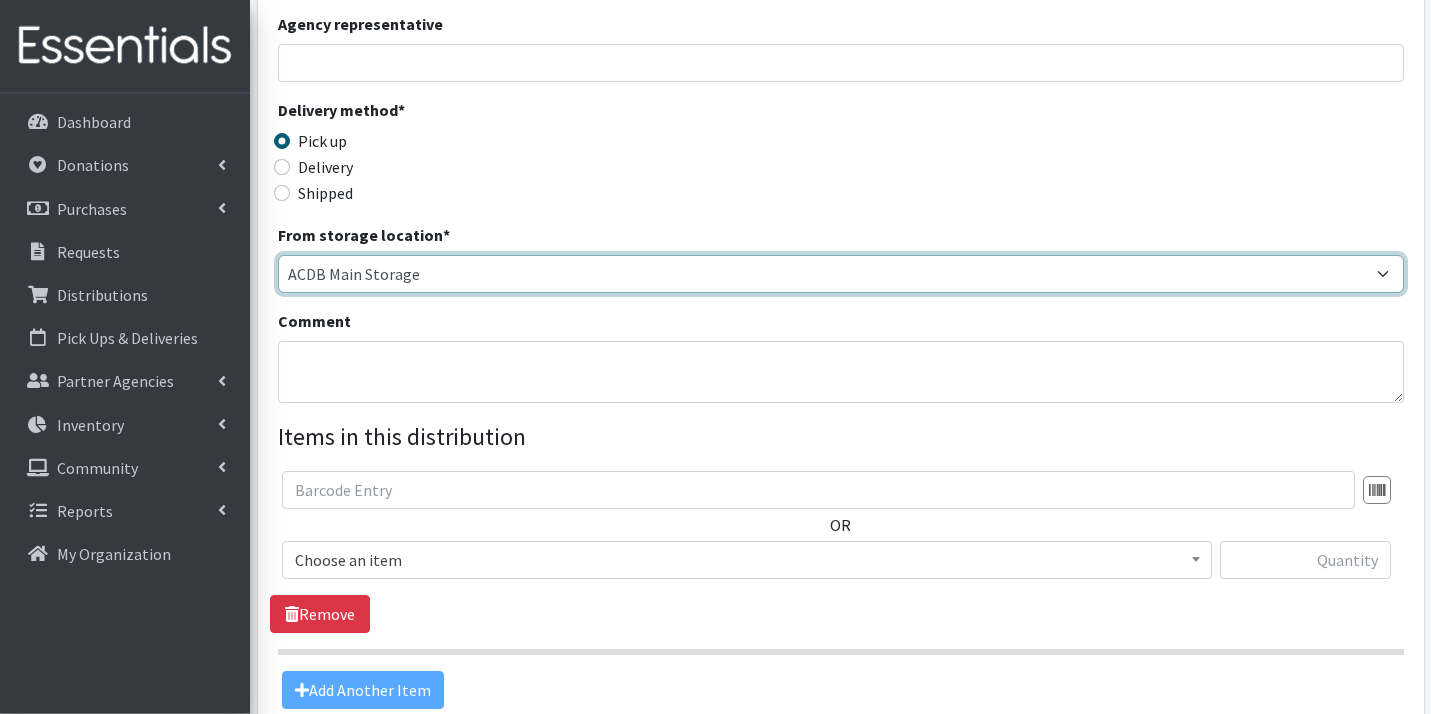 click on "ACDB Main Storage" at bounding box center (0, 0) 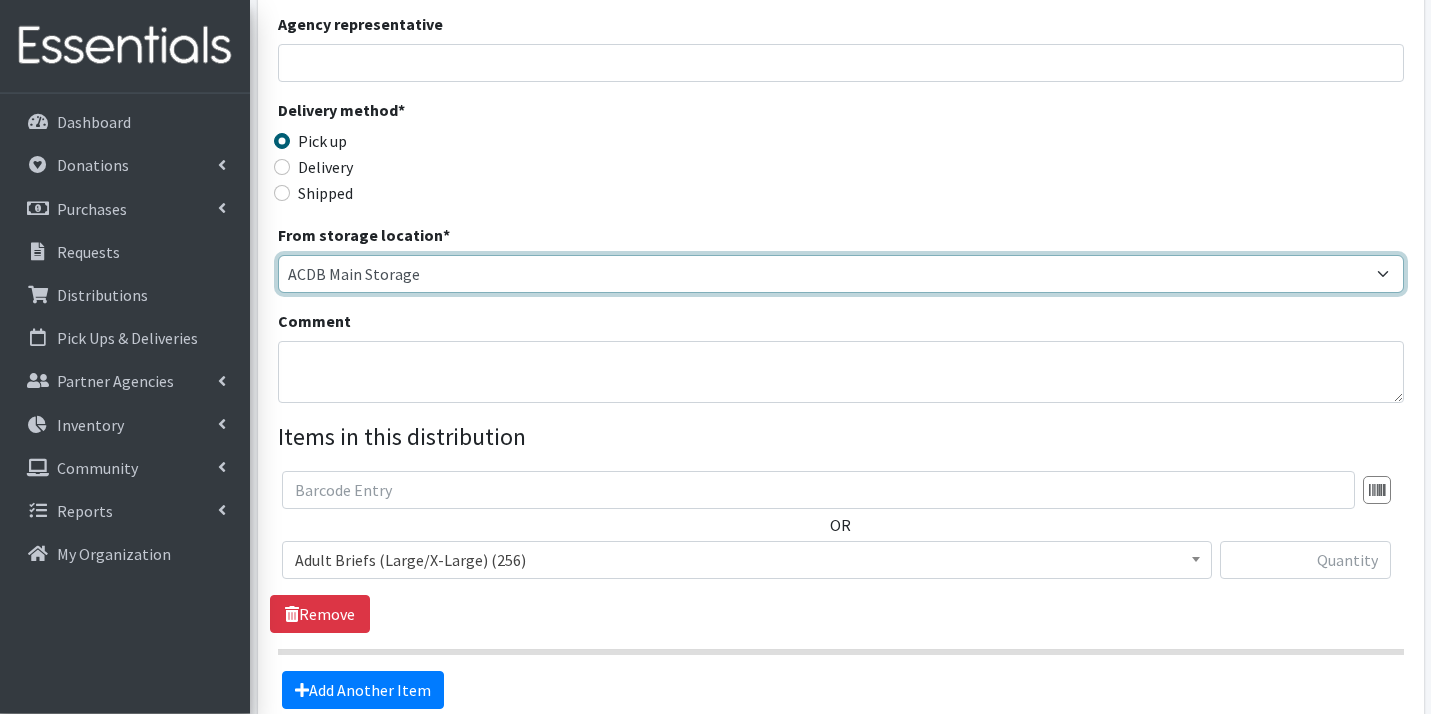 scroll, scrollTop: 552, scrollLeft: 0, axis: vertical 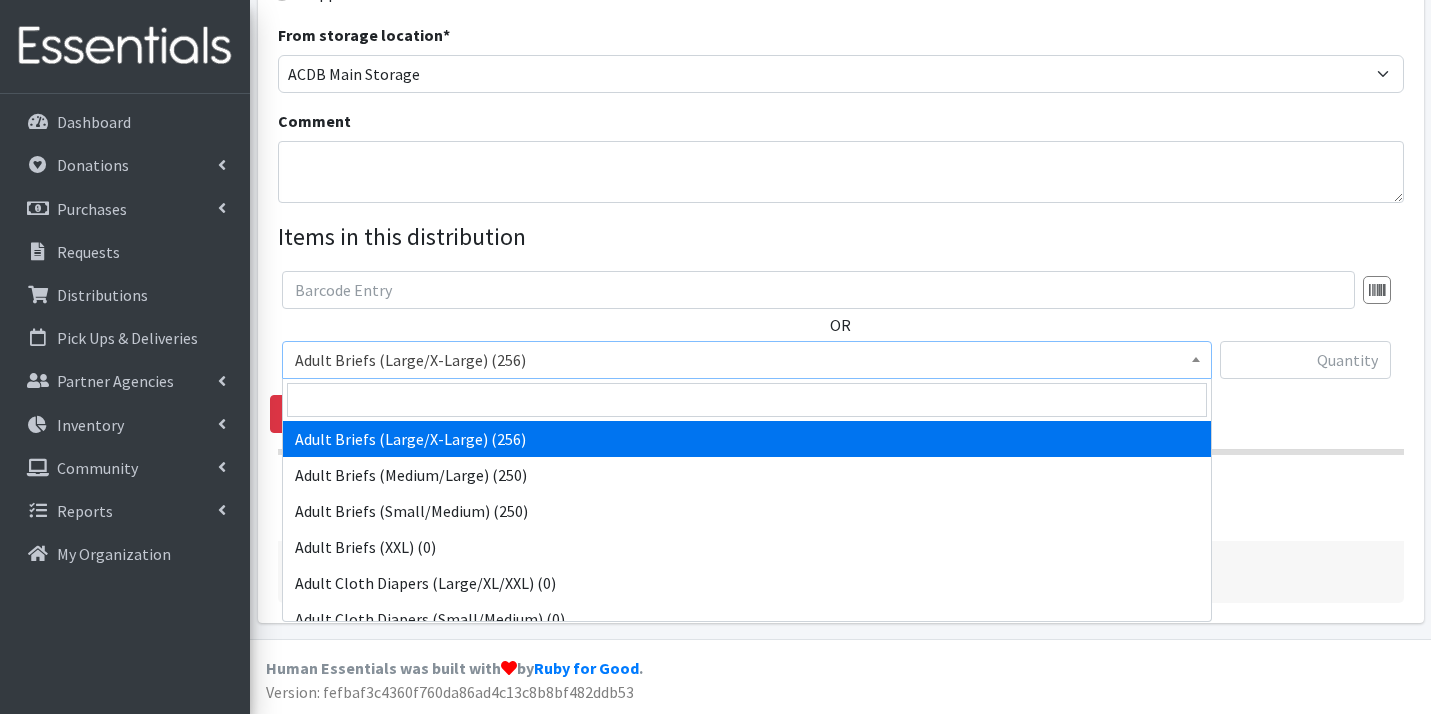 click on "Adult Briefs (Large/X-Large) (256)" at bounding box center [747, 360] 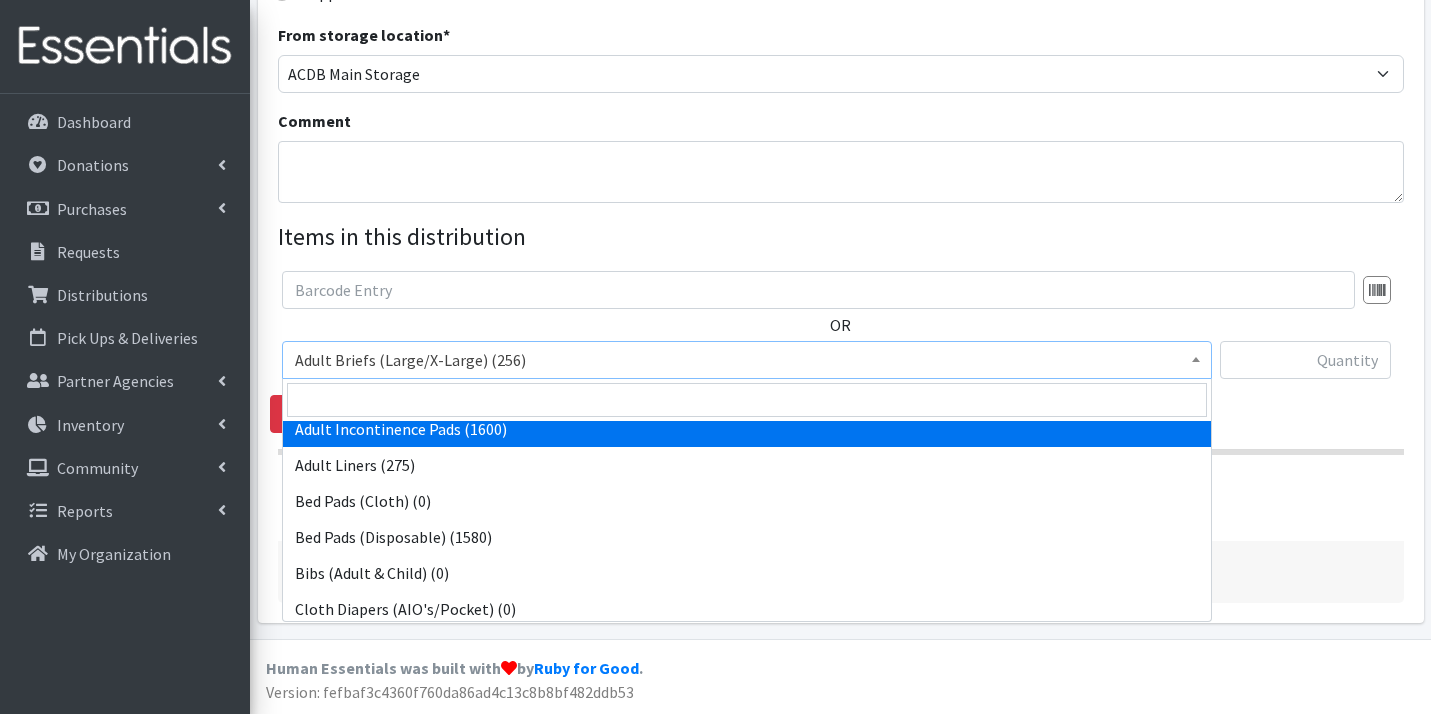 scroll, scrollTop: 233, scrollLeft: 0, axis: vertical 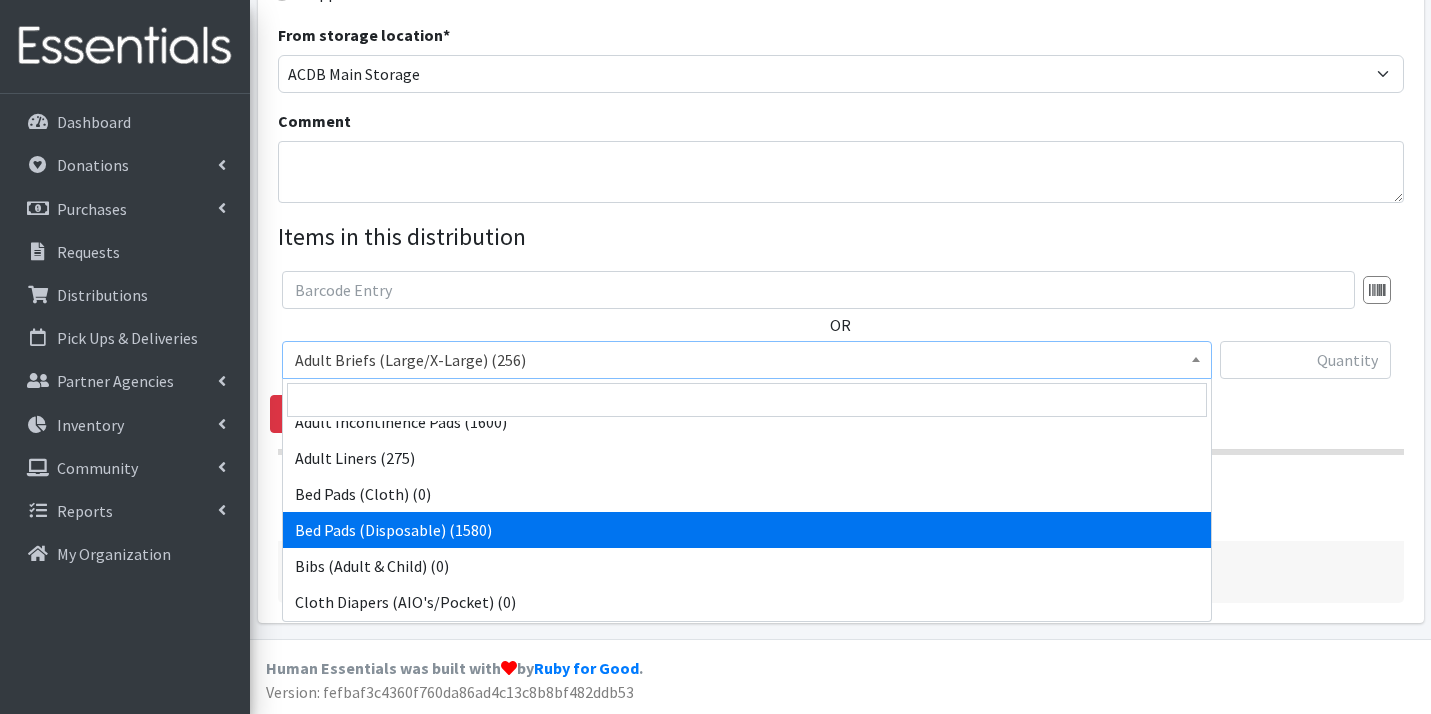select on "9753" 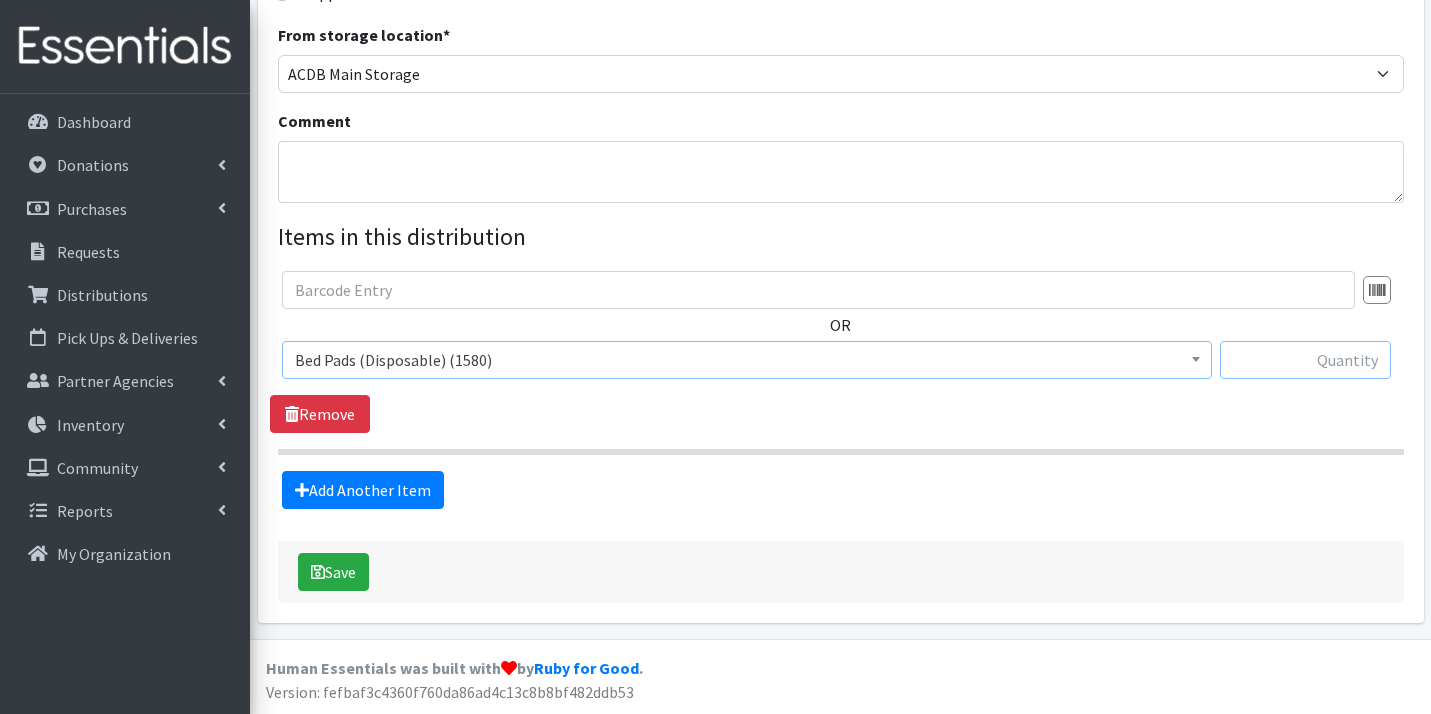 click at bounding box center [1305, 360] 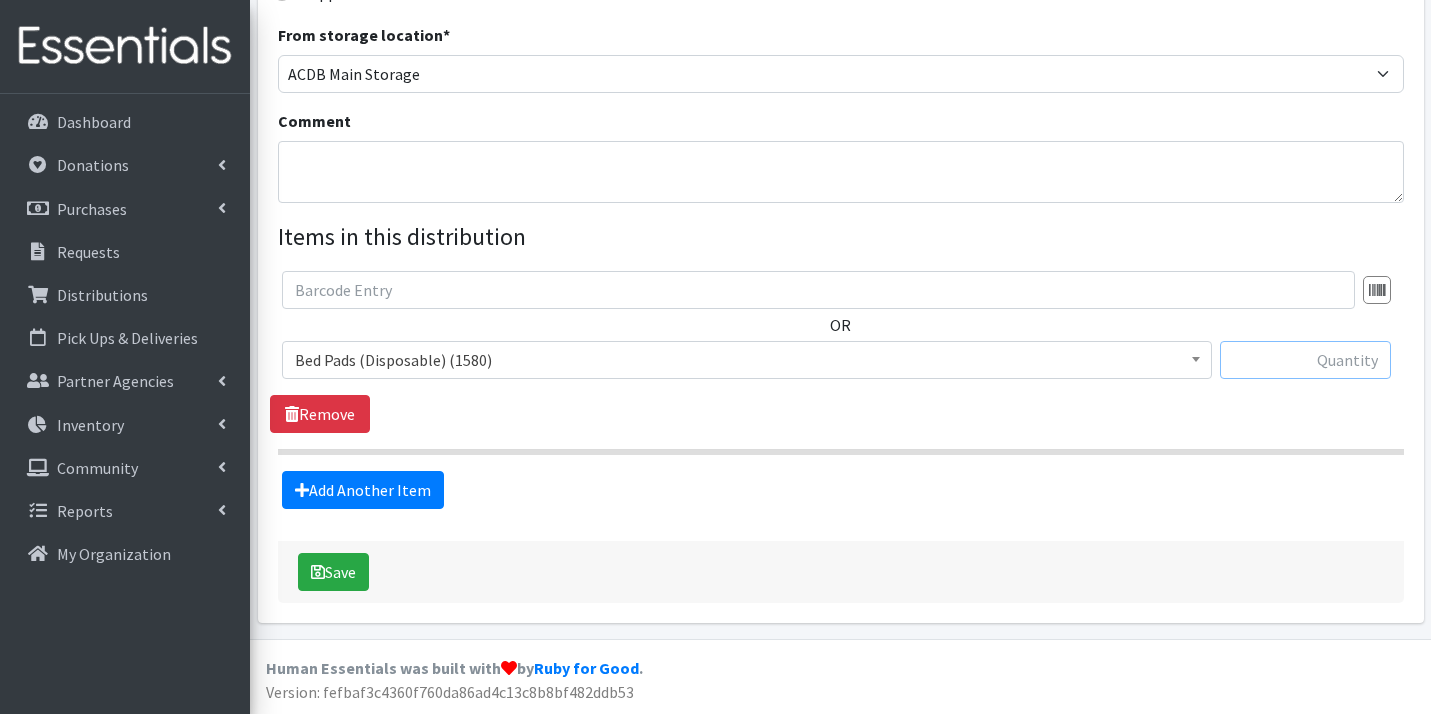 click at bounding box center [1305, 360] 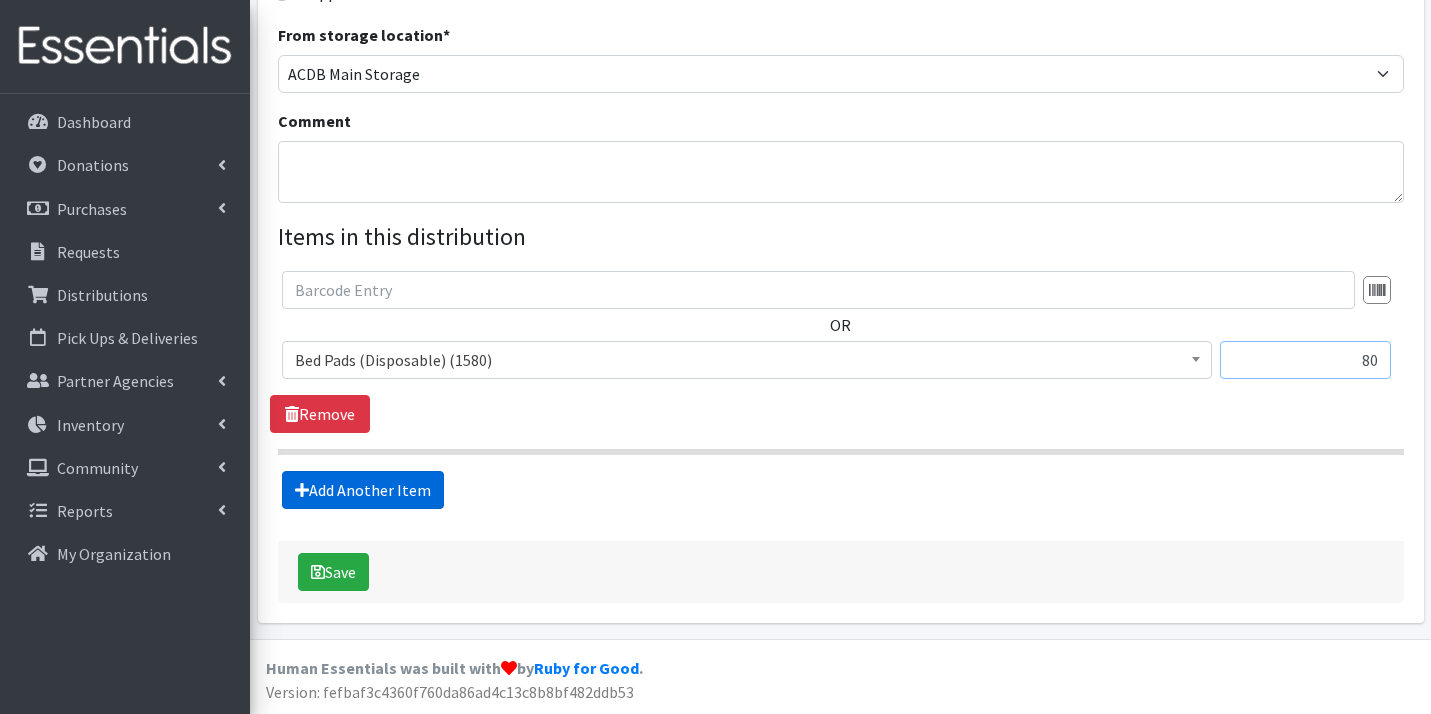 type on "80" 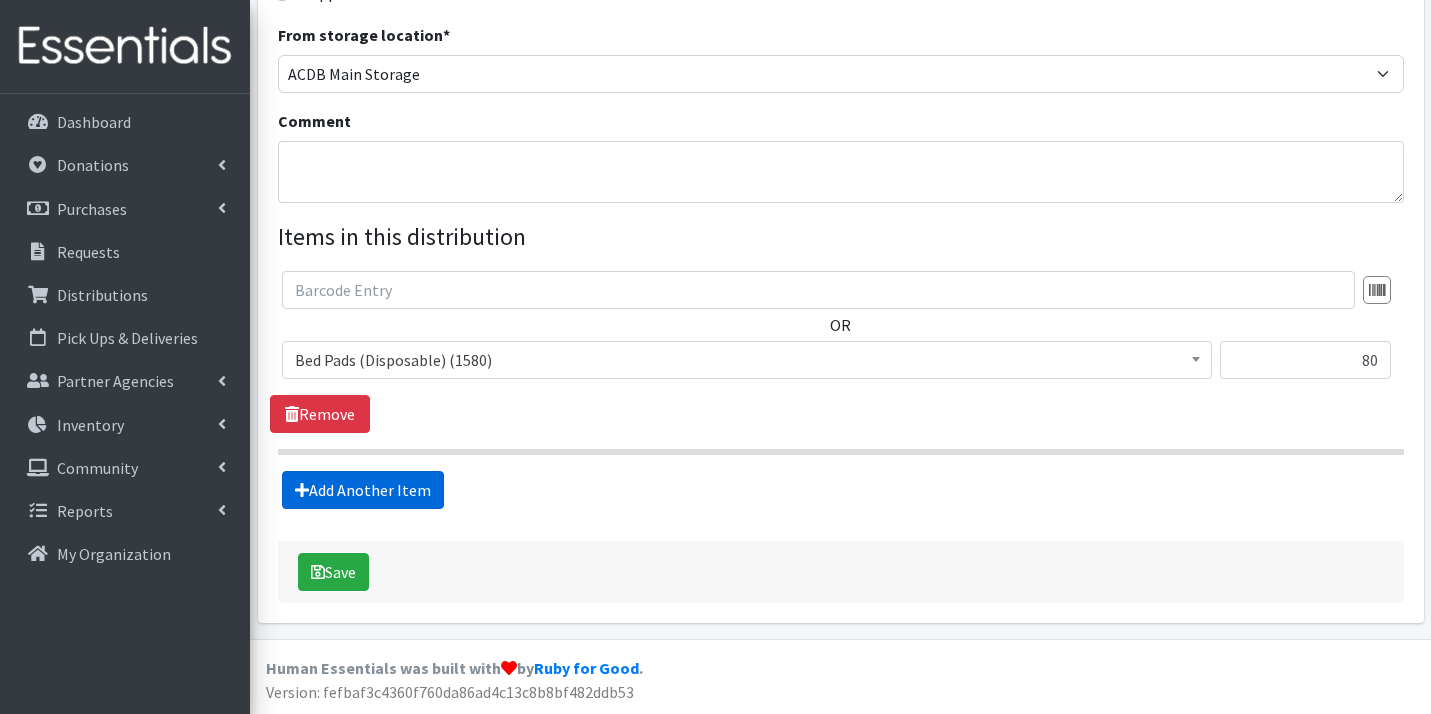 click on "Add Another Item" at bounding box center (363, 490) 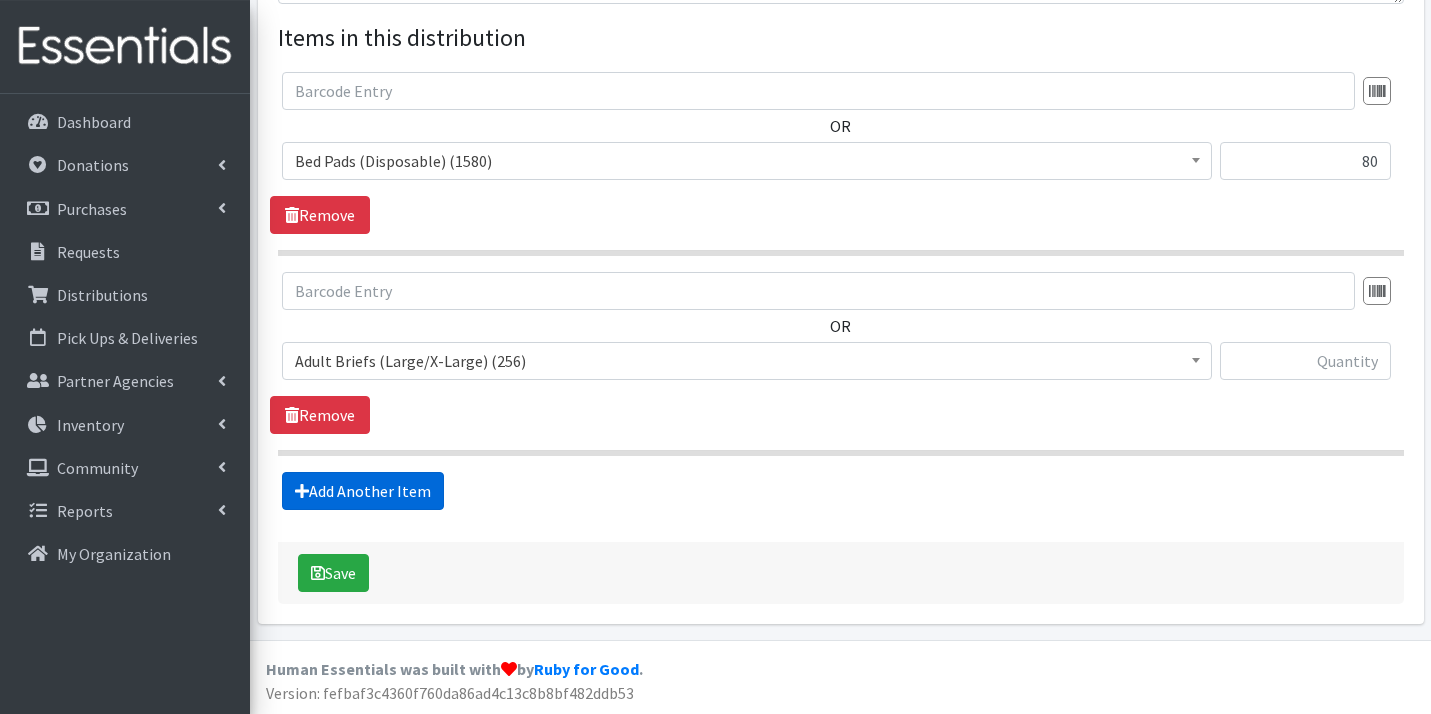 scroll, scrollTop: 752, scrollLeft: 0, axis: vertical 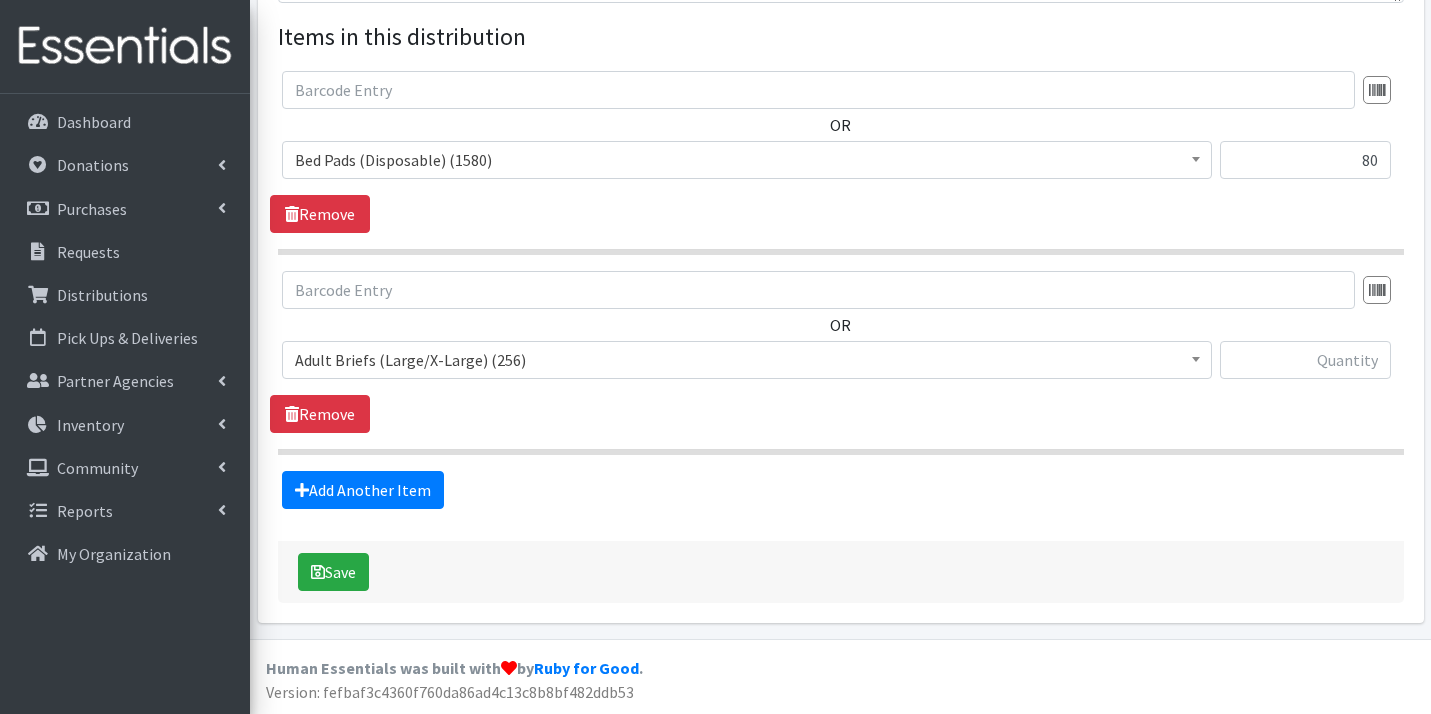 click on "Adult Briefs (Large/X-Large) (256)" at bounding box center [747, 360] 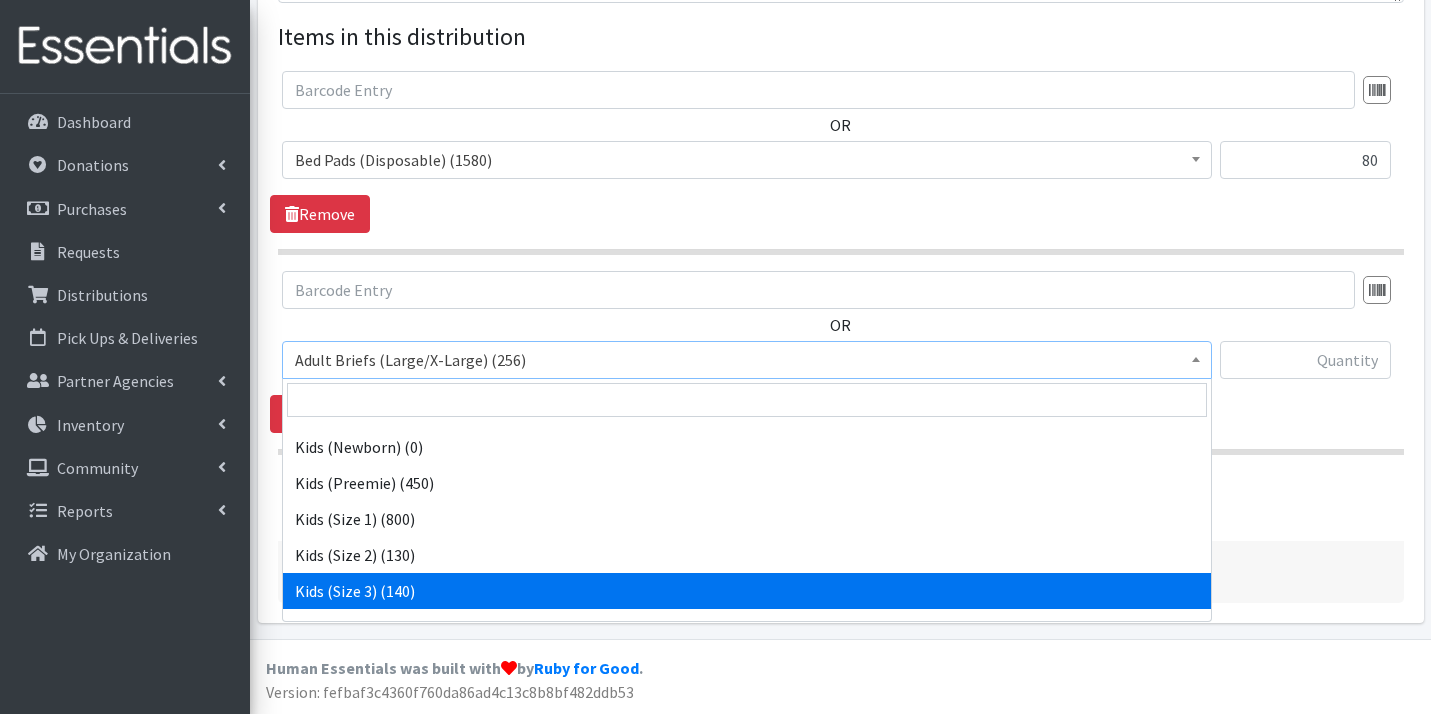 scroll, scrollTop: 701, scrollLeft: 0, axis: vertical 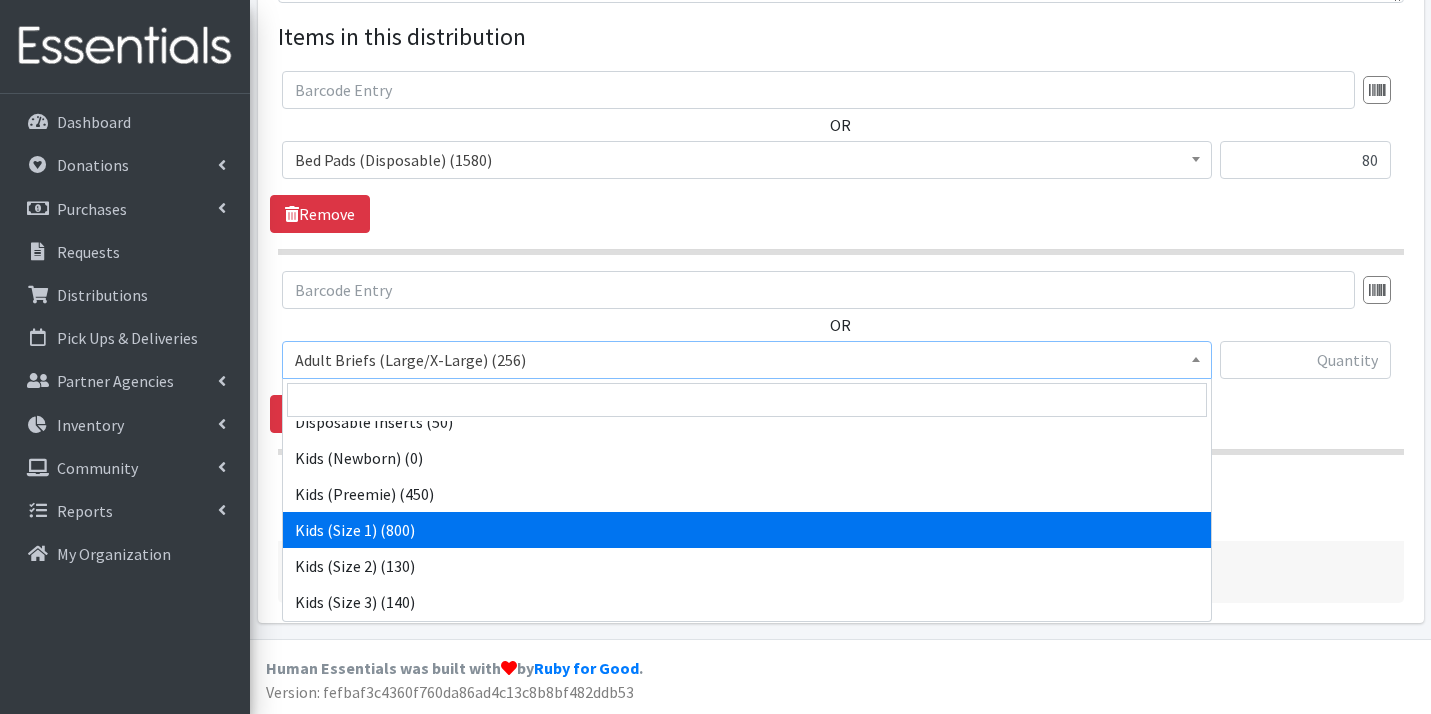 select on "9764" 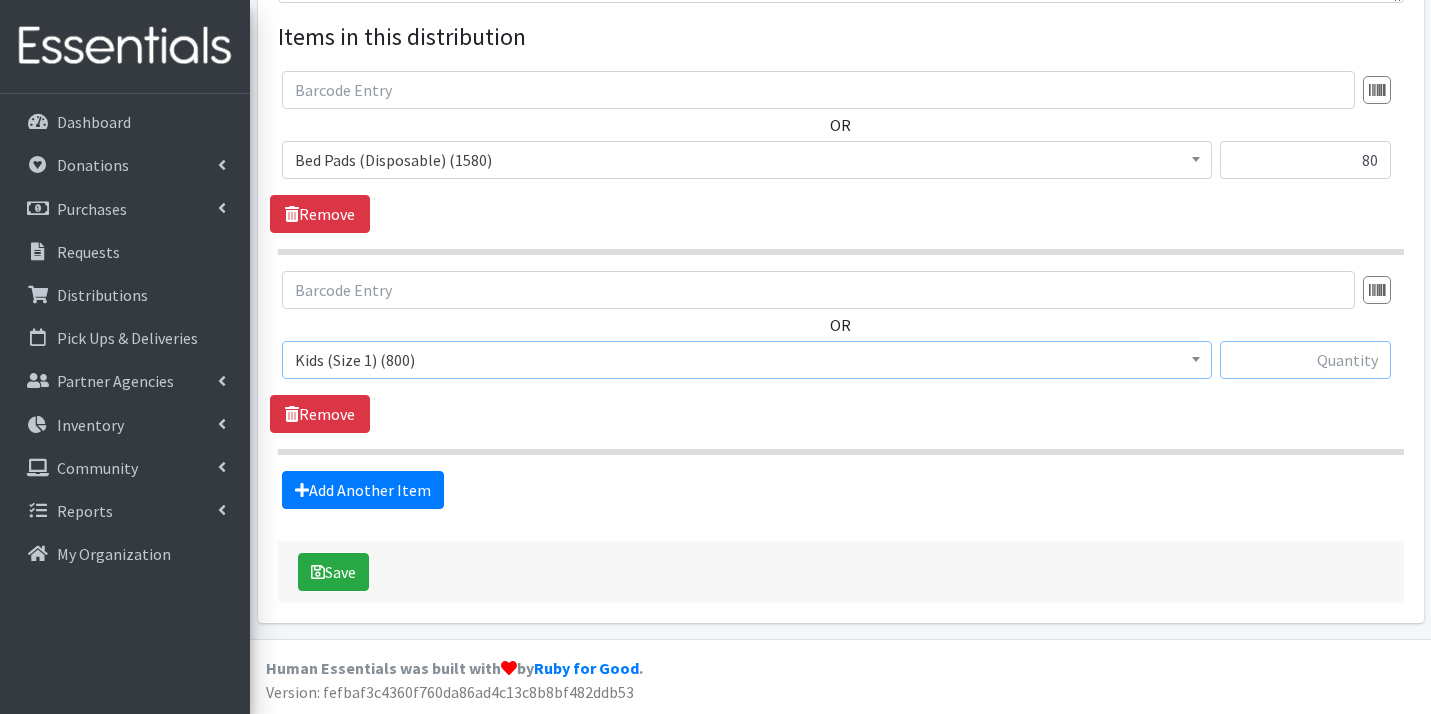 click at bounding box center [1305, 360] 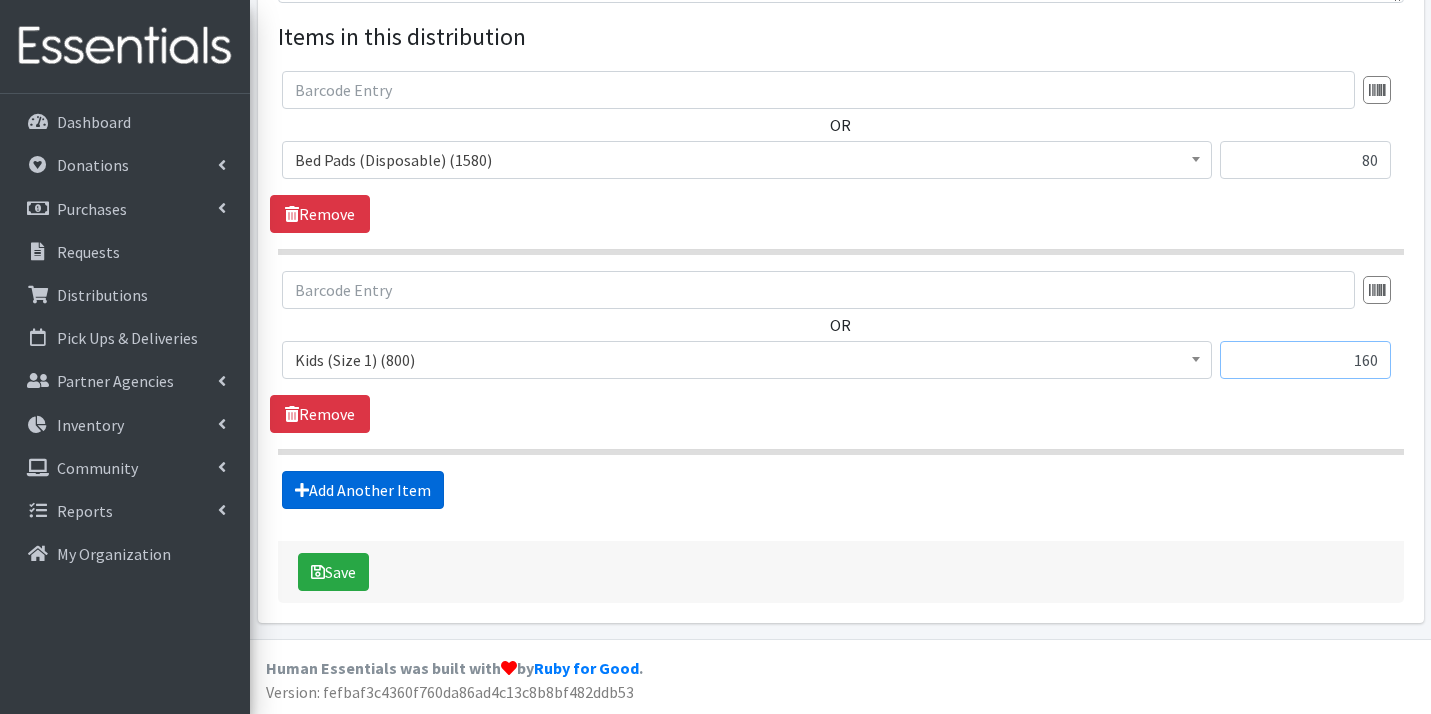 type on "160" 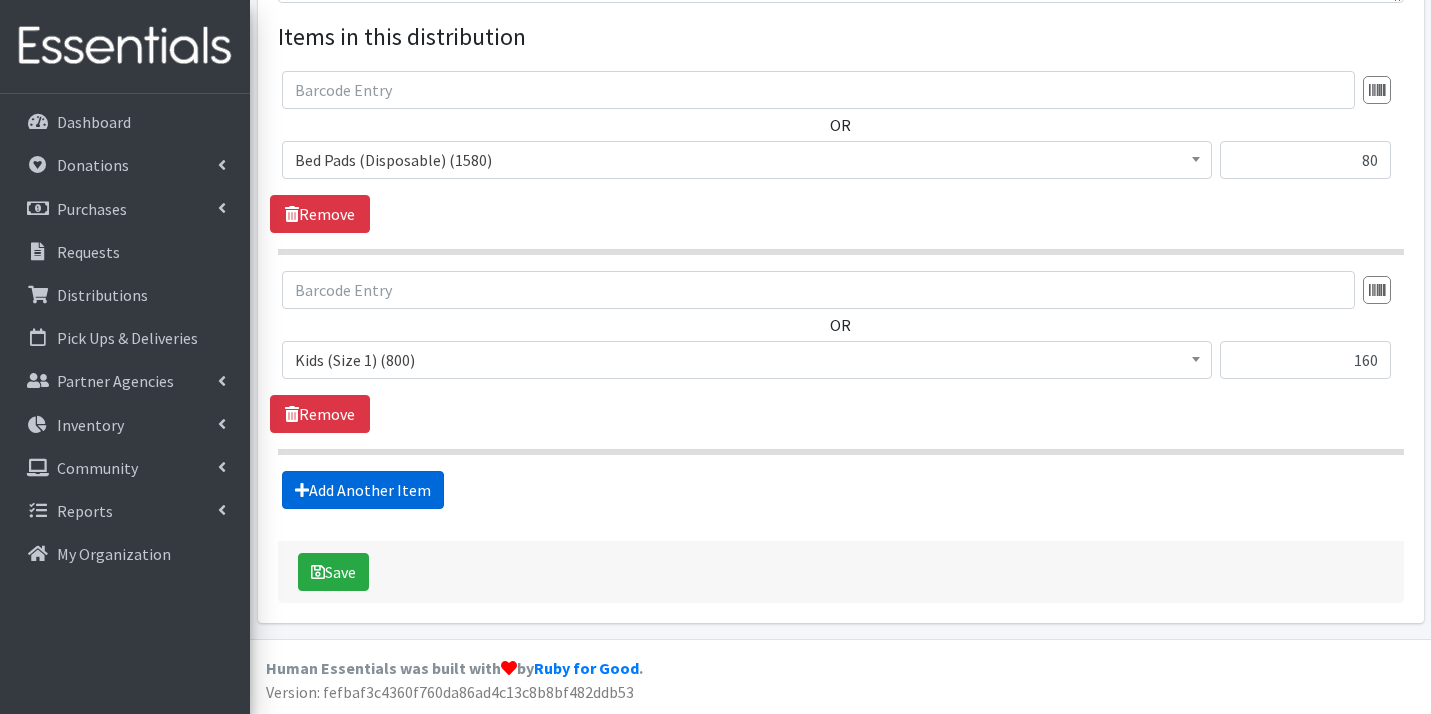click on "Add Another Item" at bounding box center (363, 490) 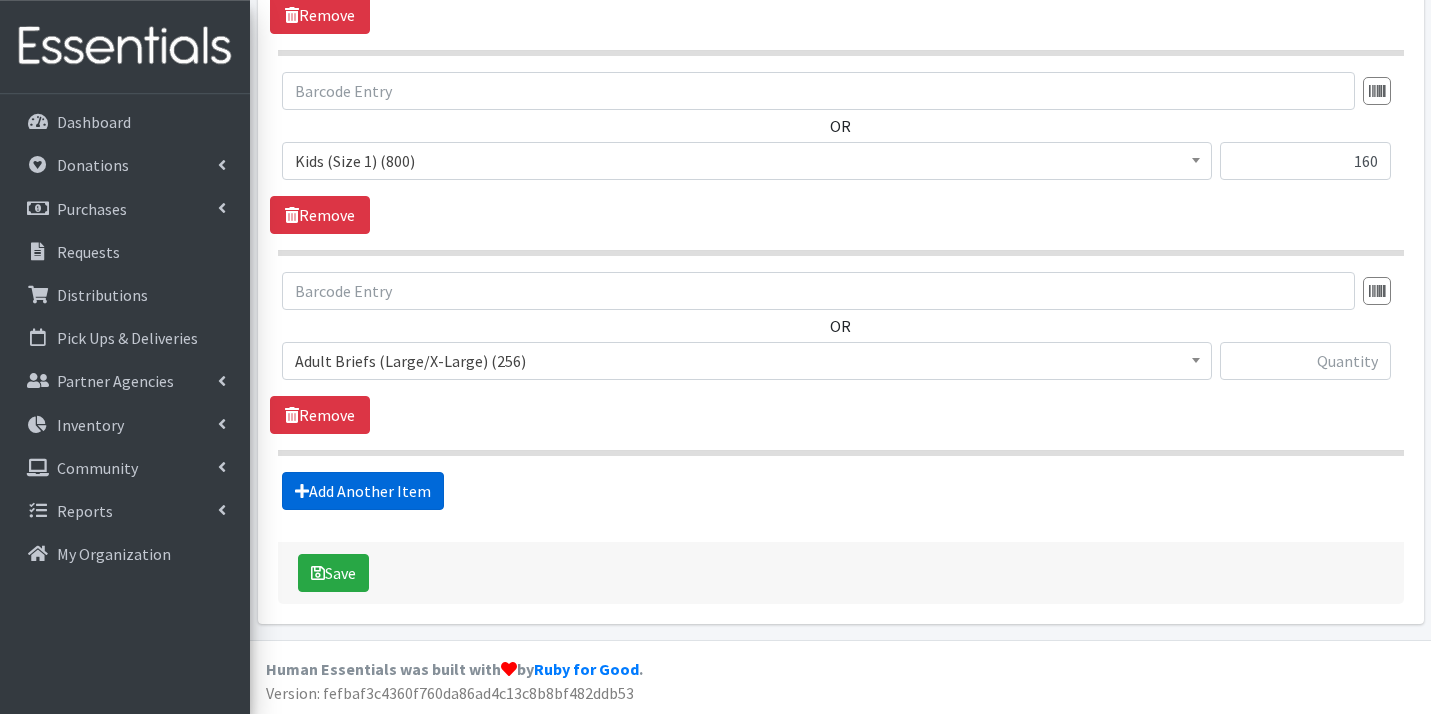 scroll, scrollTop: 952, scrollLeft: 0, axis: vertical 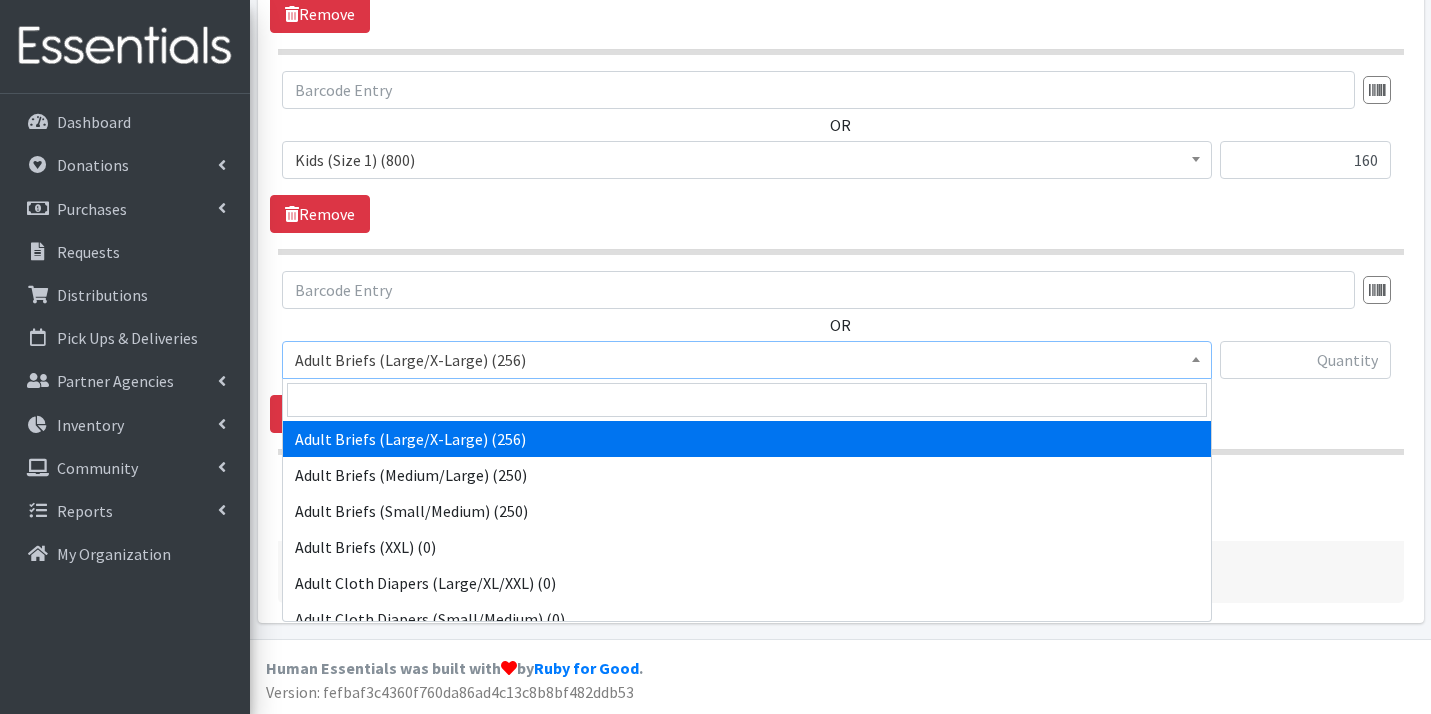 click on "Adult Briefs (Large/X-Large) (256)" at bounding box center [747, 360] 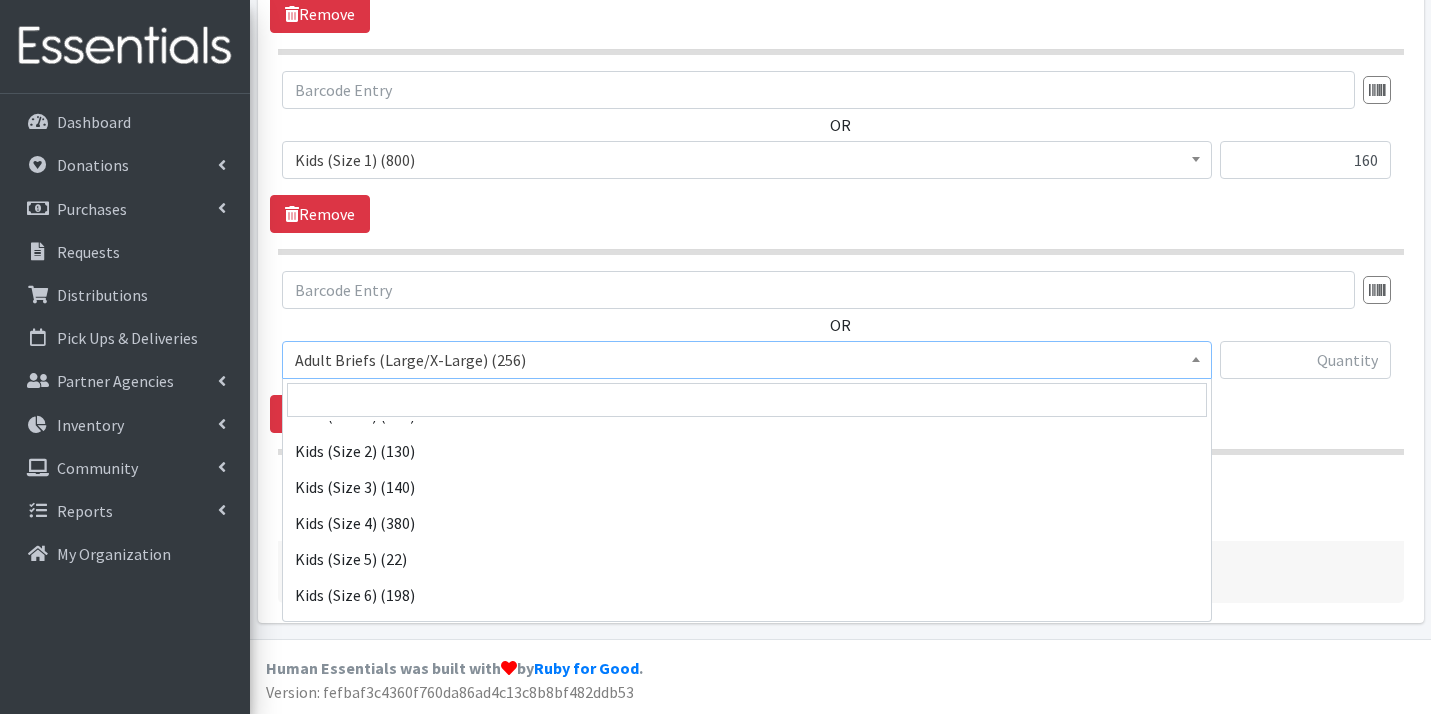 scroll, scrollTop: 1276, scrollLeft: 0, axis: vertical 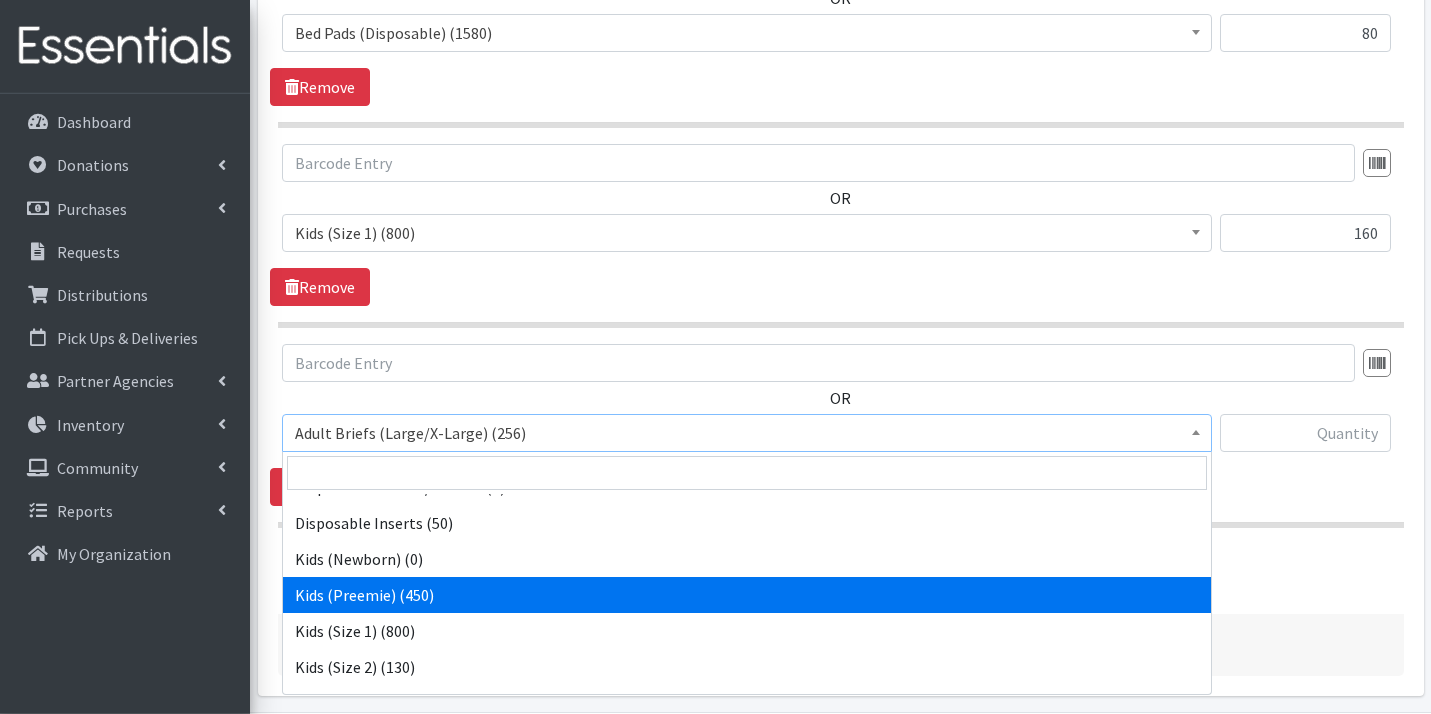 select on "9744" 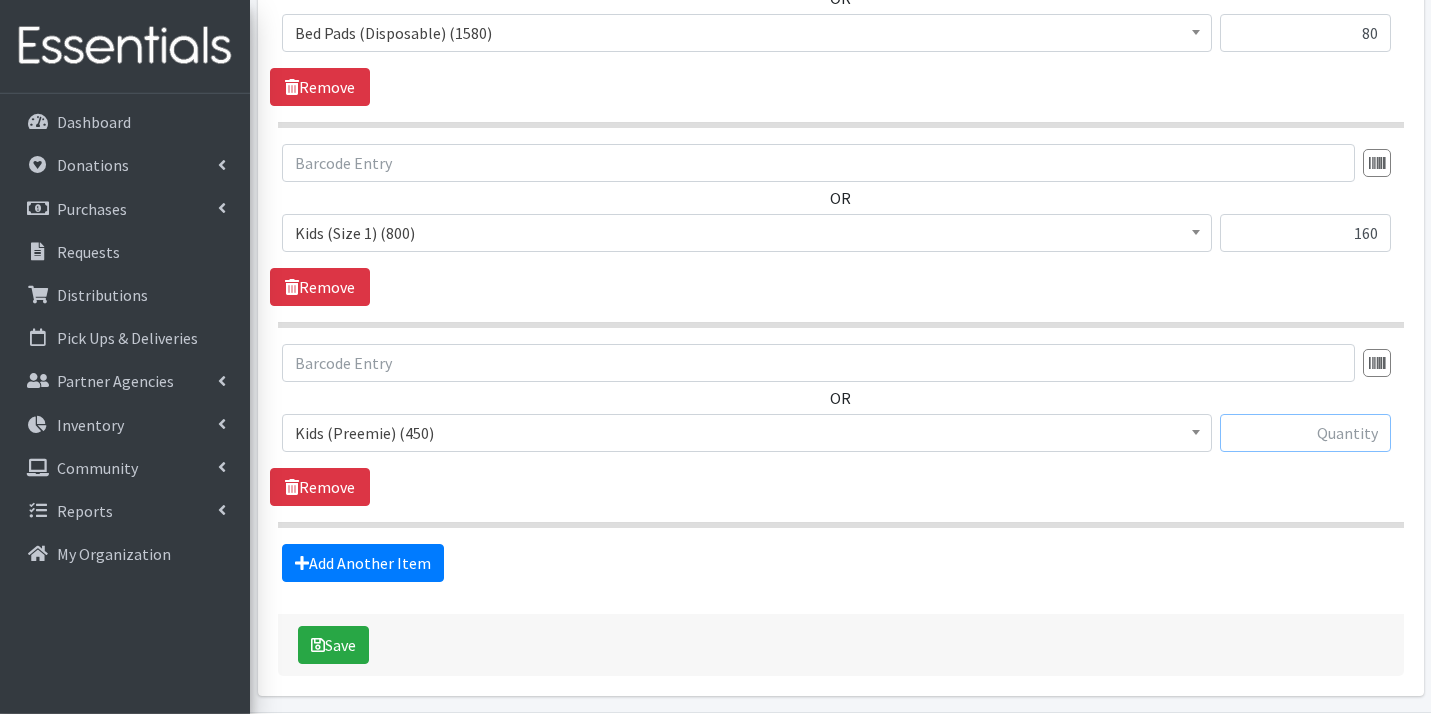 click at bounding box center (1305, 433) 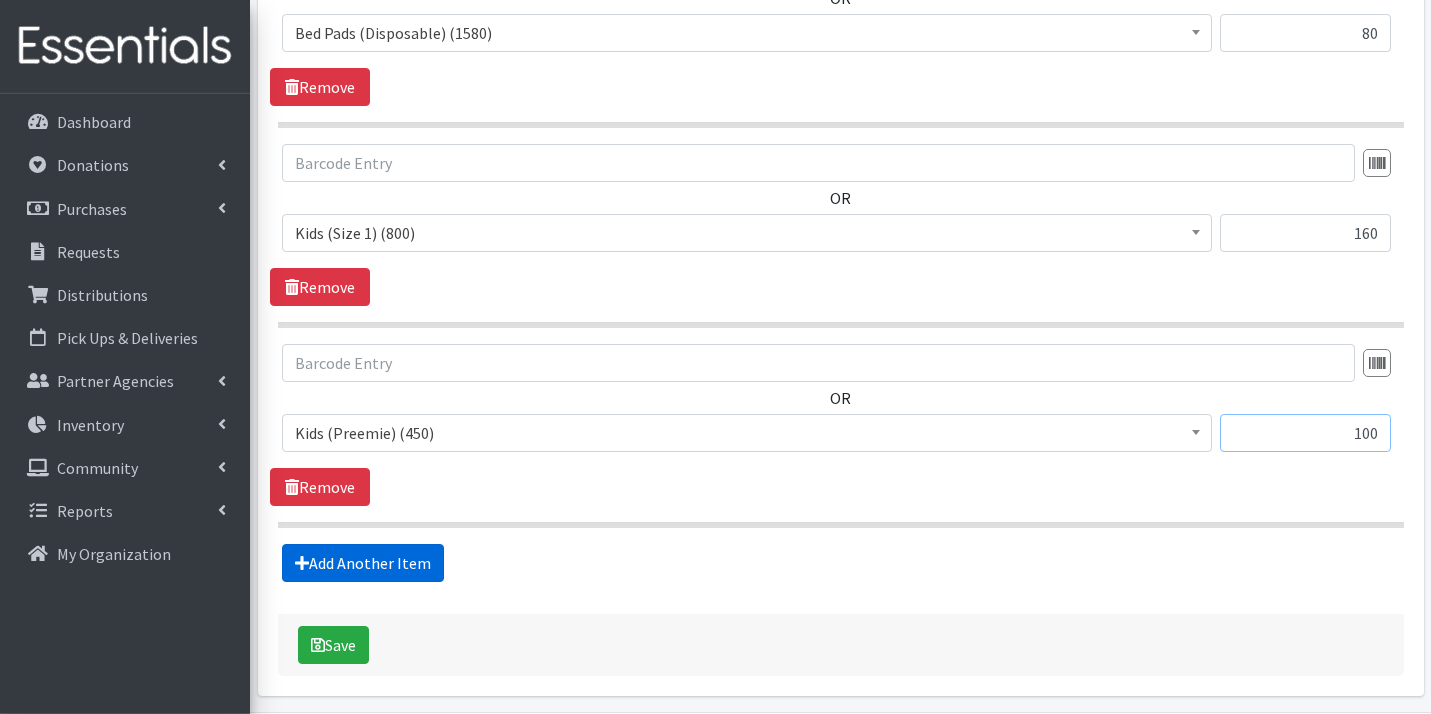 type on "100" 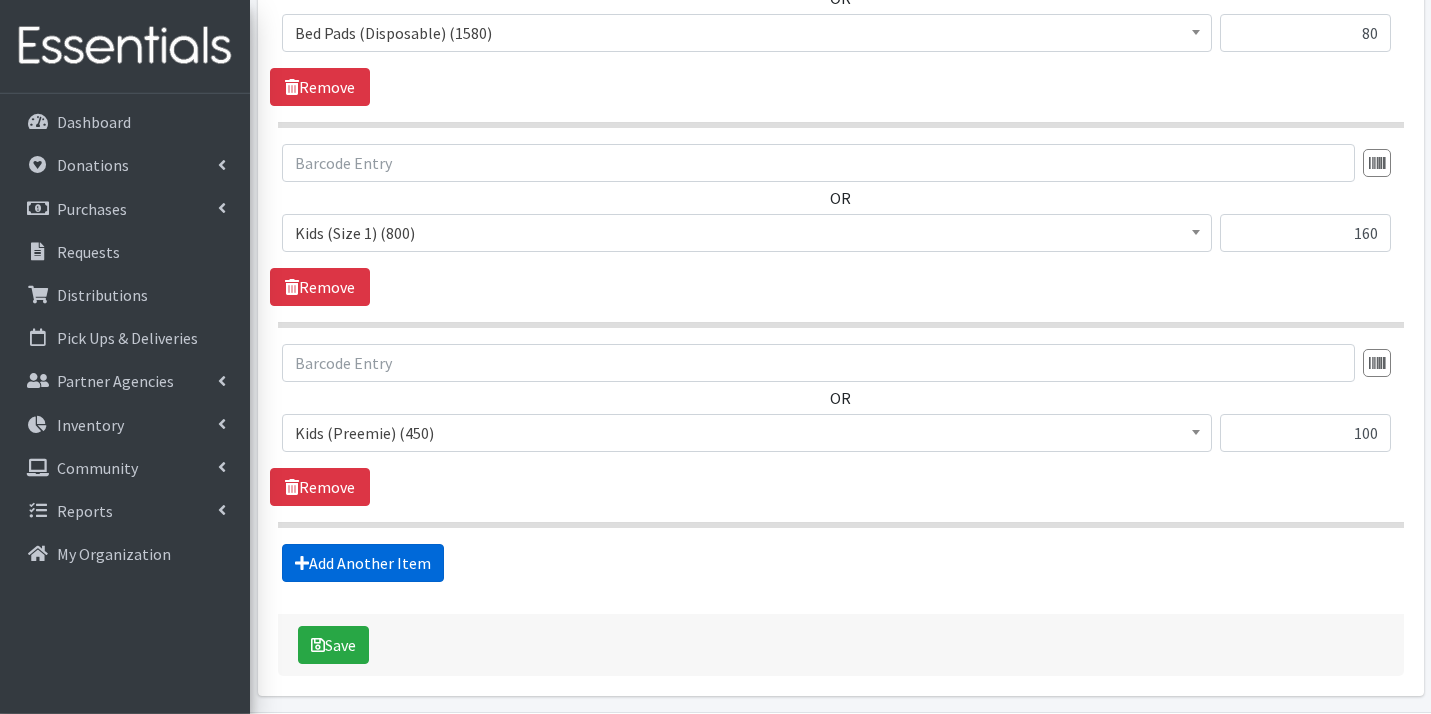 click on "Add Another Item" at bounding box center [363, 563] 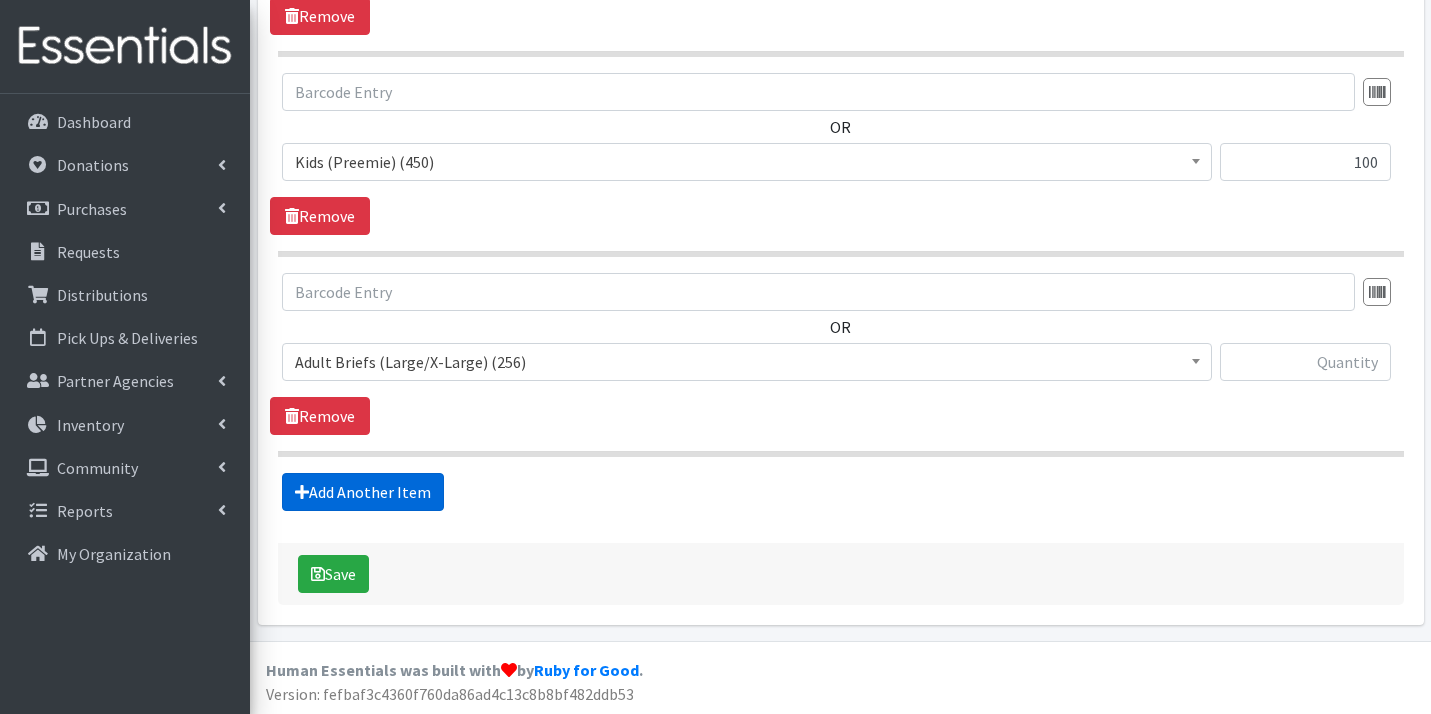 scroll, scrollTop: 1152, scrollLeft: 0, axis: vertical 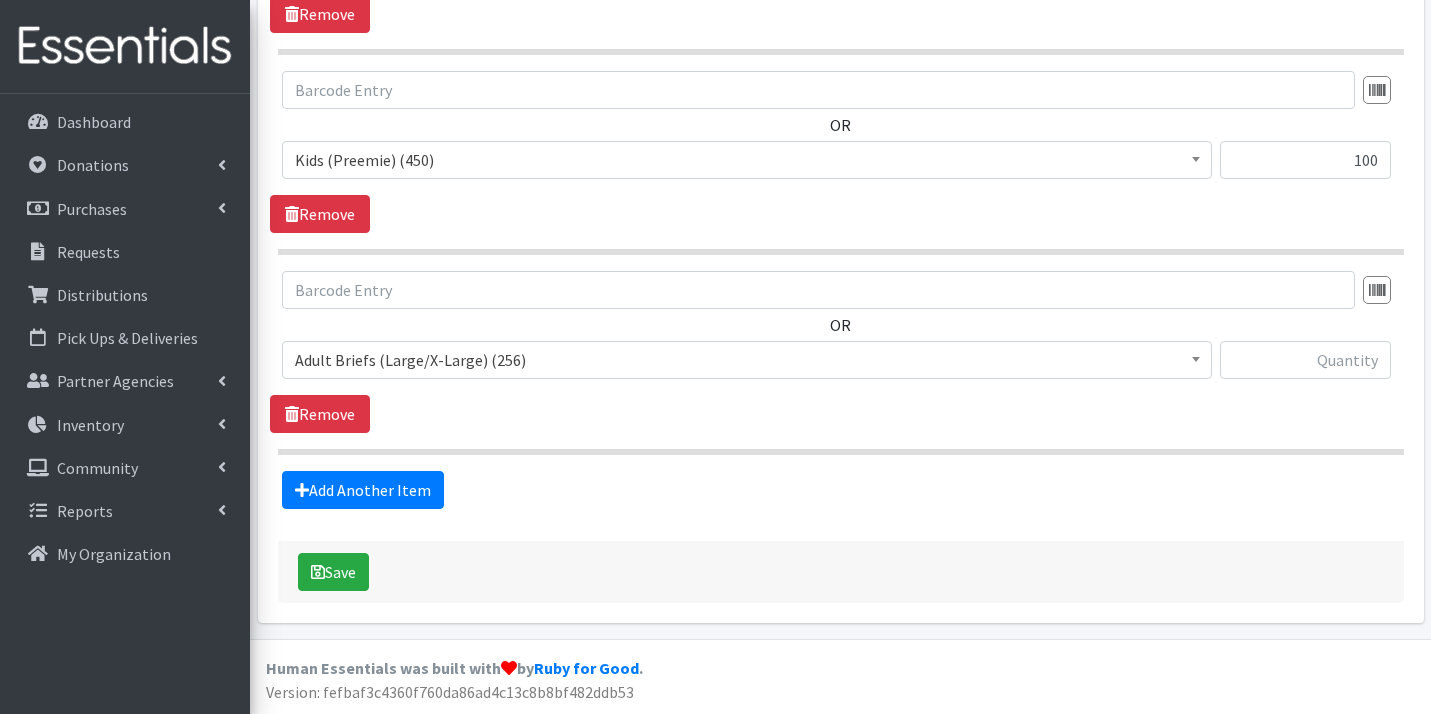 click on "Adult Briefs (Large/X-Large) (256)" at bounding box center [747, 360] 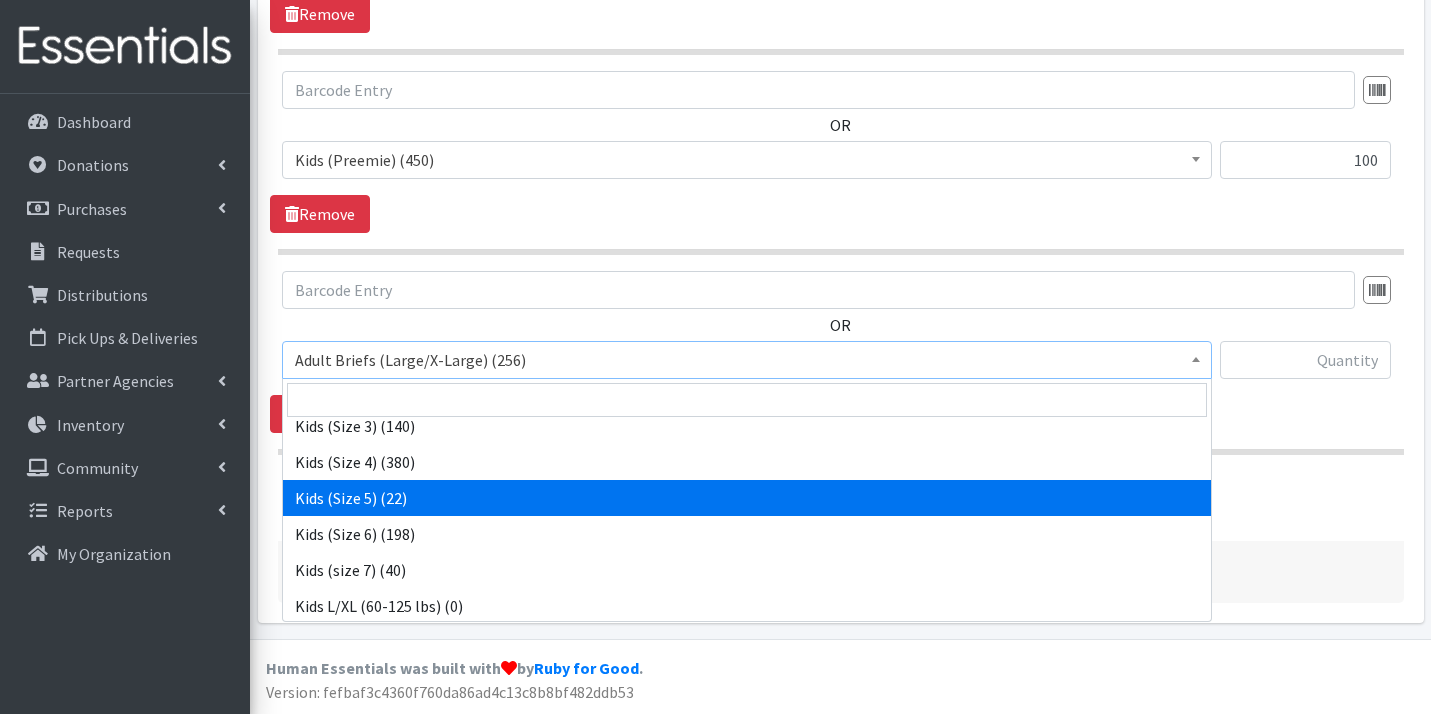 scroll, scrollTop: 899, scrollLeft: 0, axis: vertical 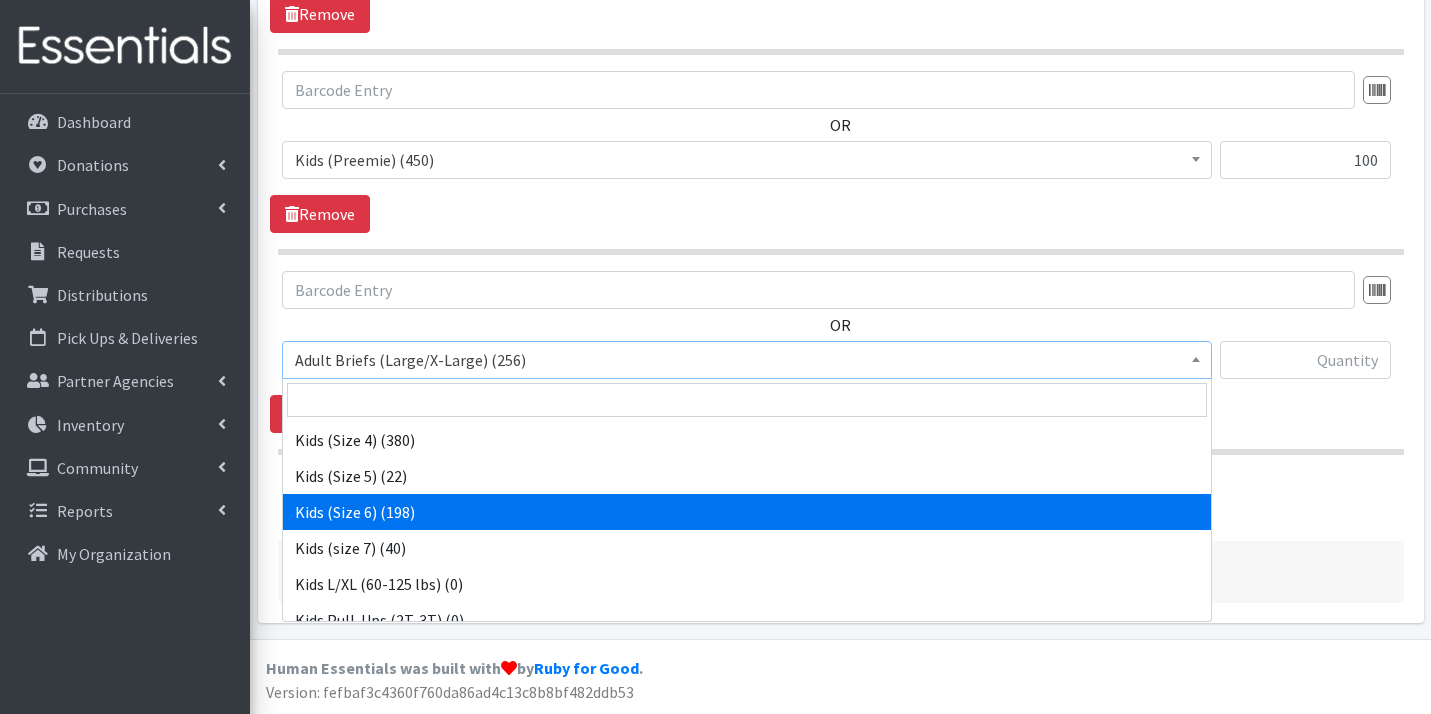 select on "9731" 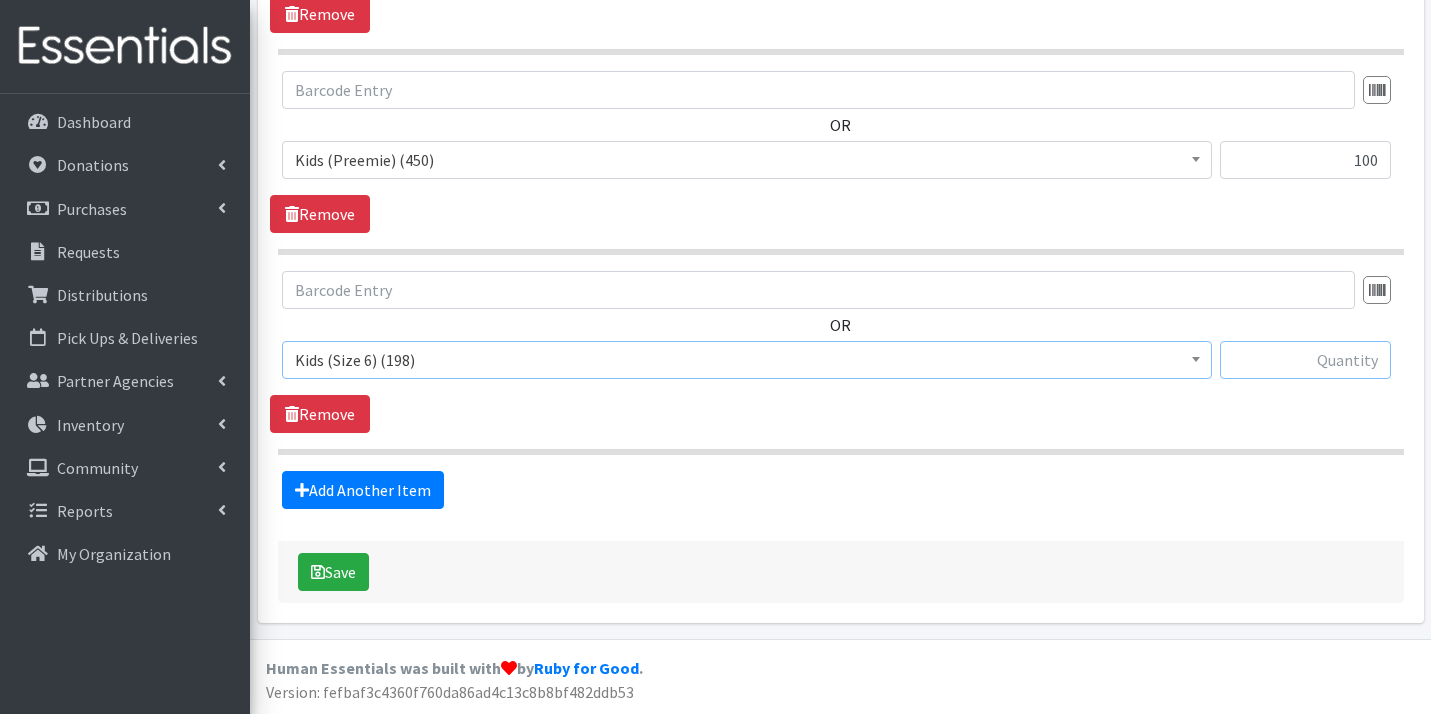 click at bounding box center (1305, 360) 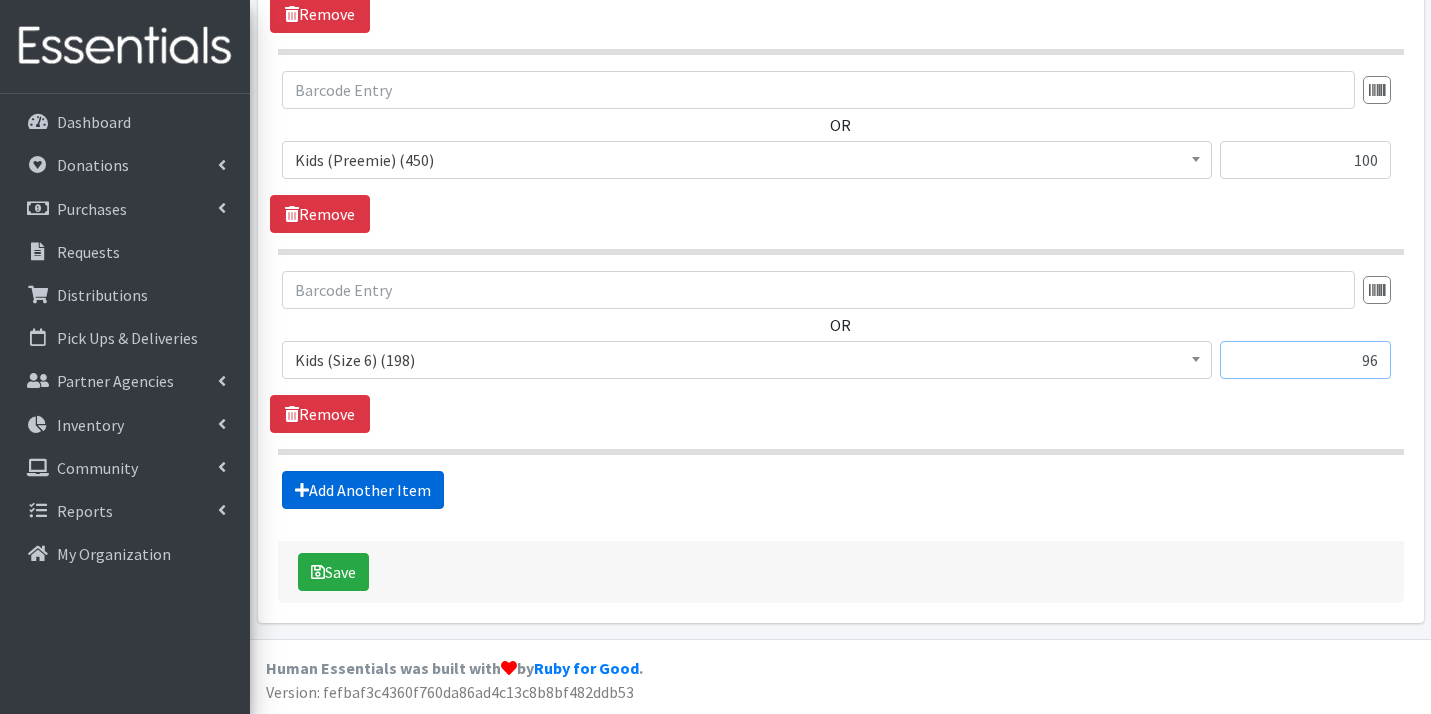 type on "96" 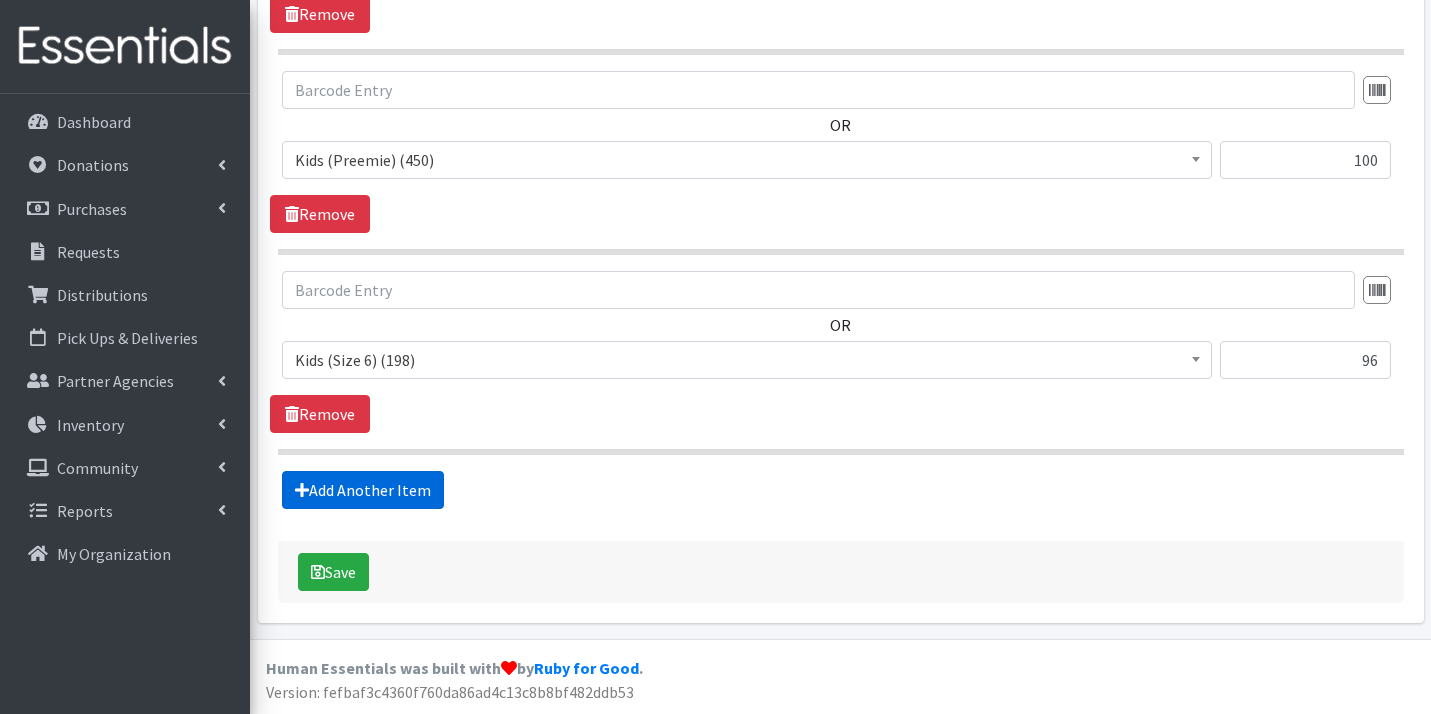 click on "Add Another Item" at bounding box center (363, 490) 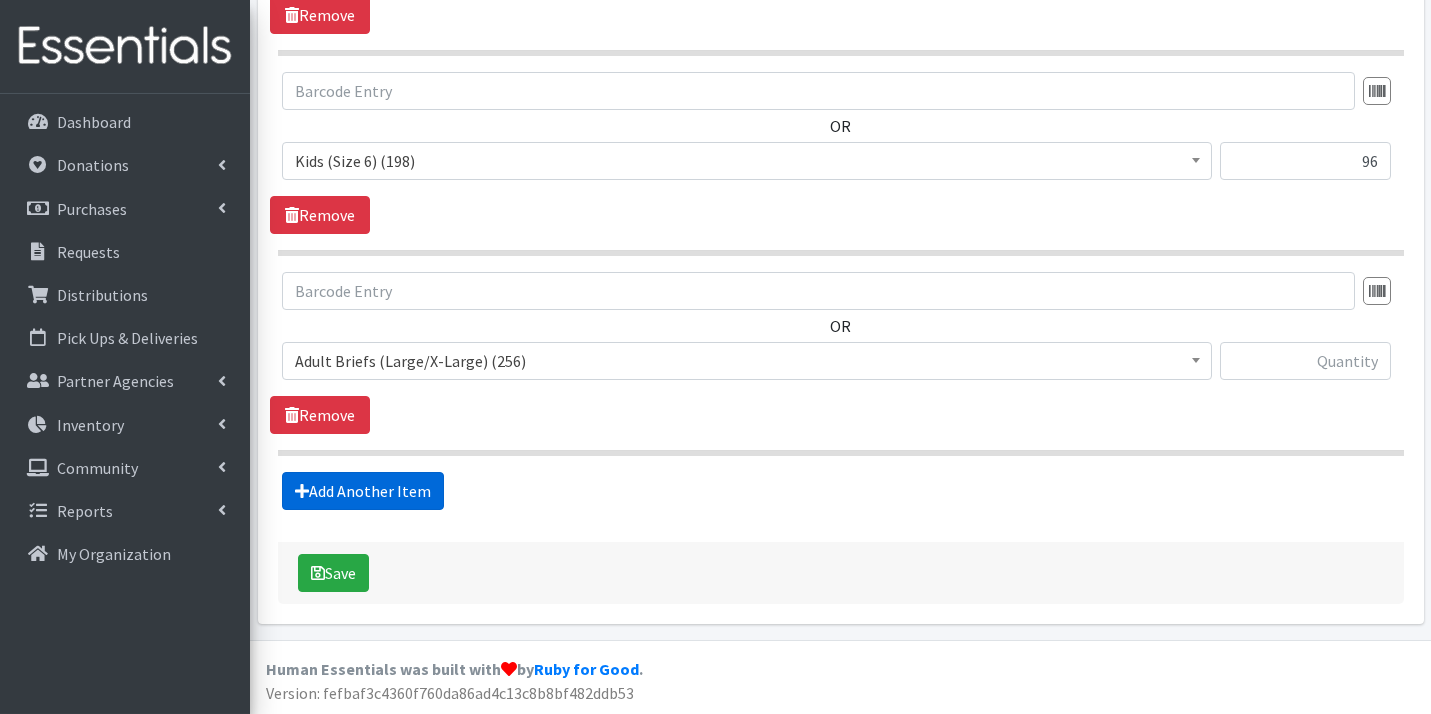 scroll, scrollTop: 1352, scrollLeft: 0, axis: vertical 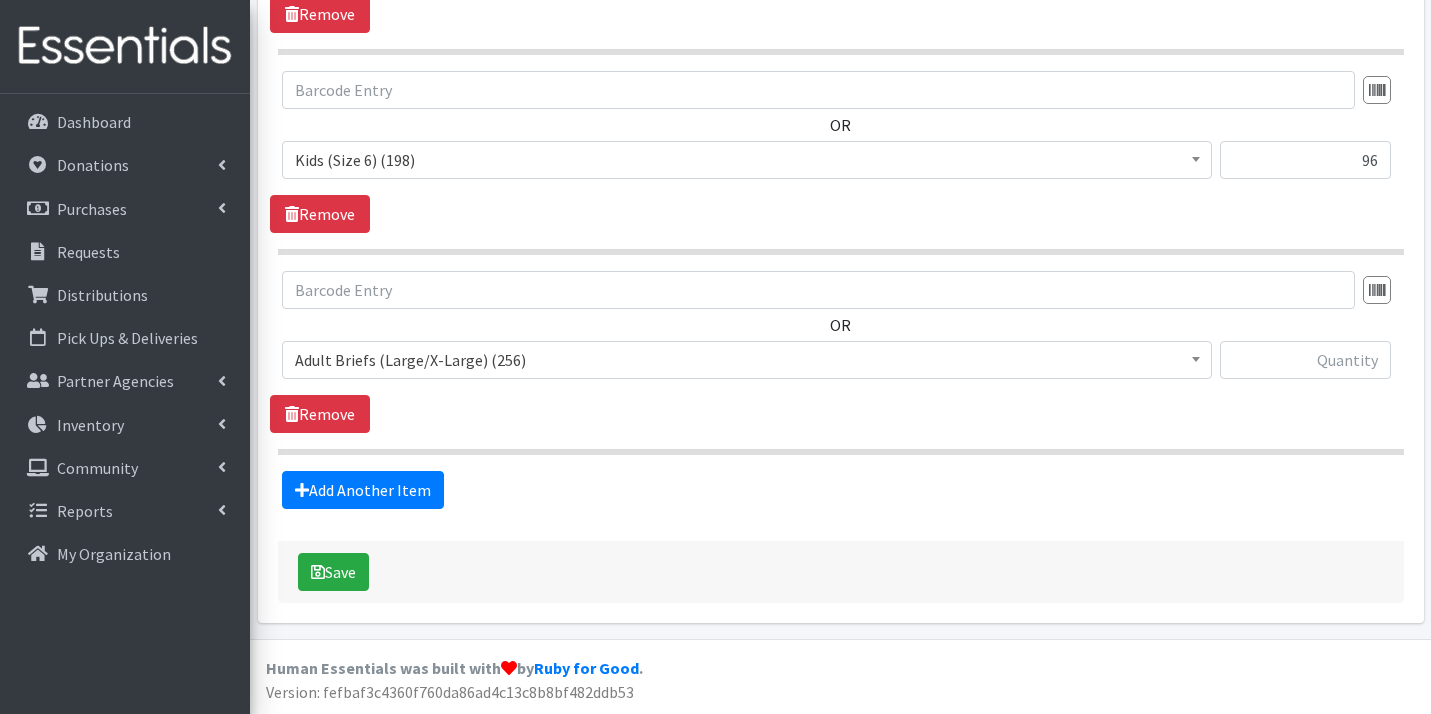 click on "Adult Briefs (Large/X-Large) (256)" at bounding box center [747, 360] 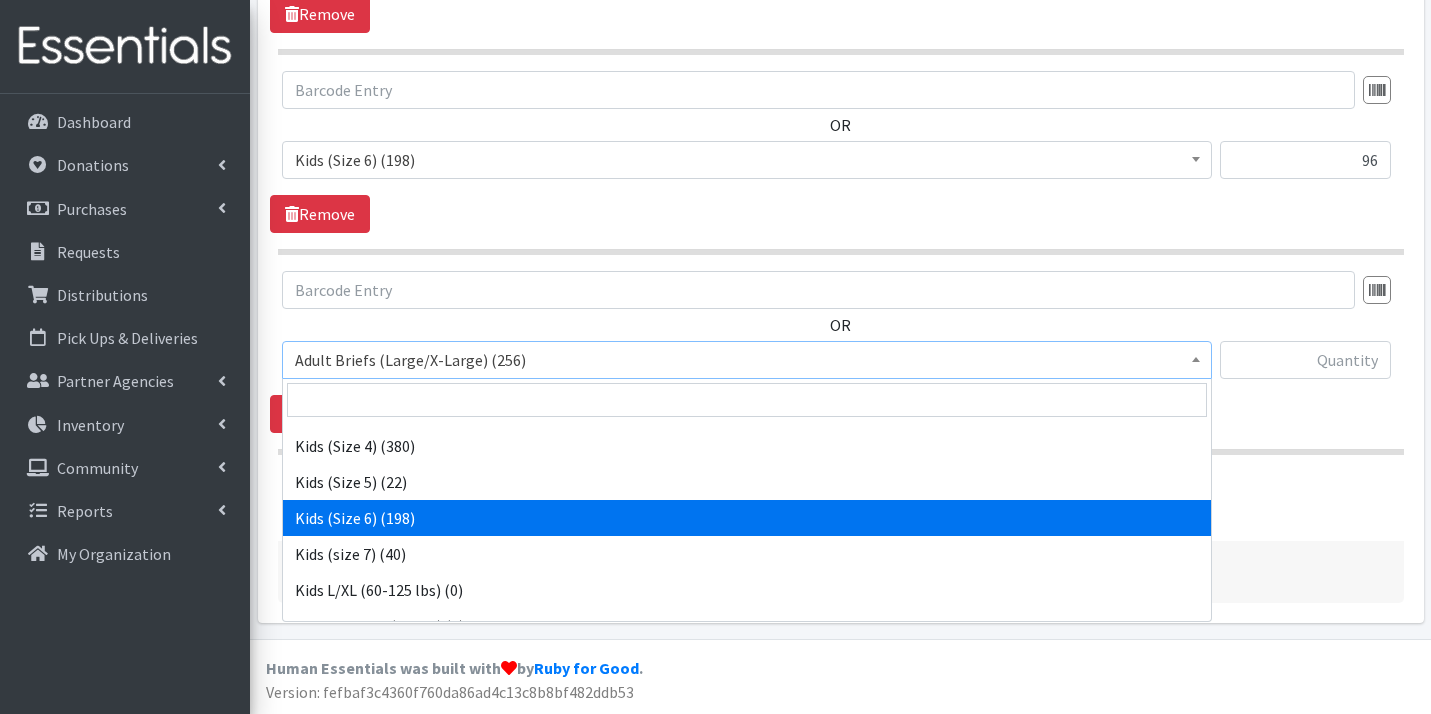 scroll, scrollTop: 845, scrollLeft: 0, axis: vertical 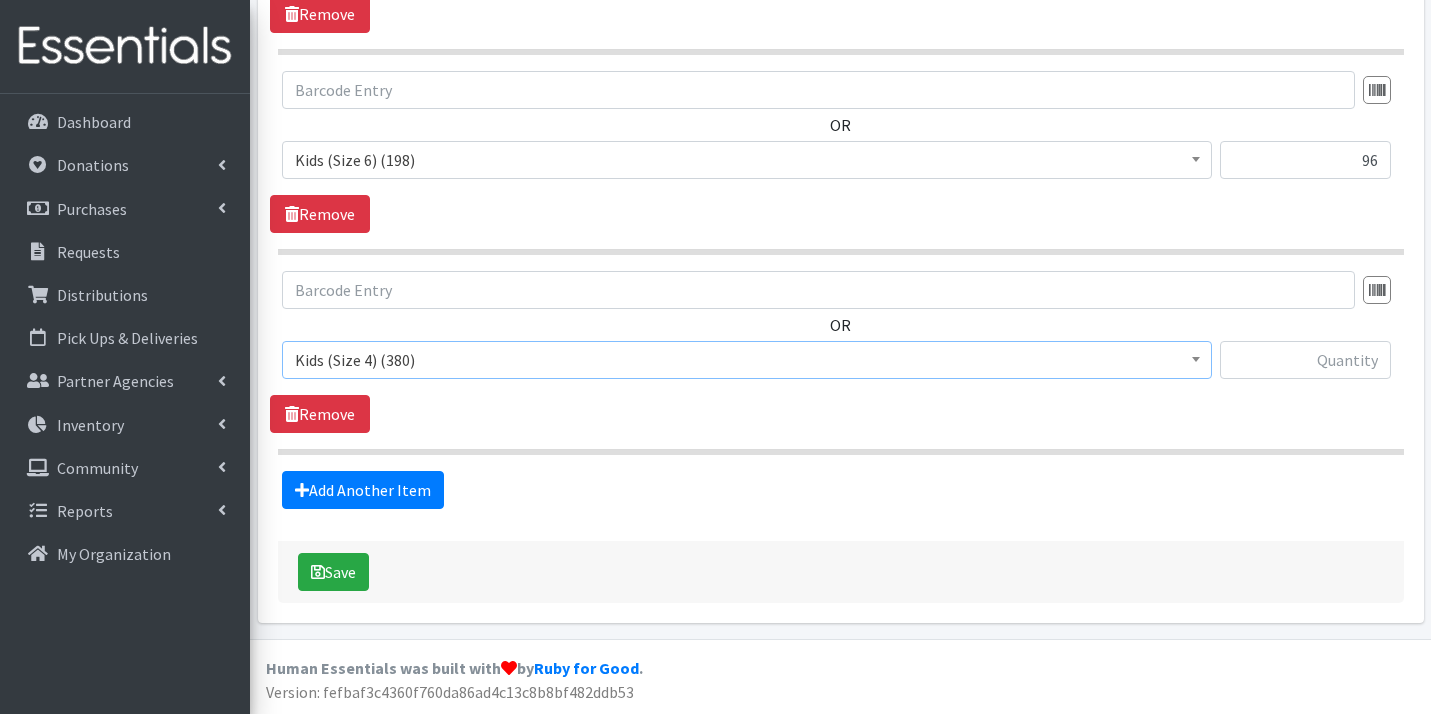 select on "9740" 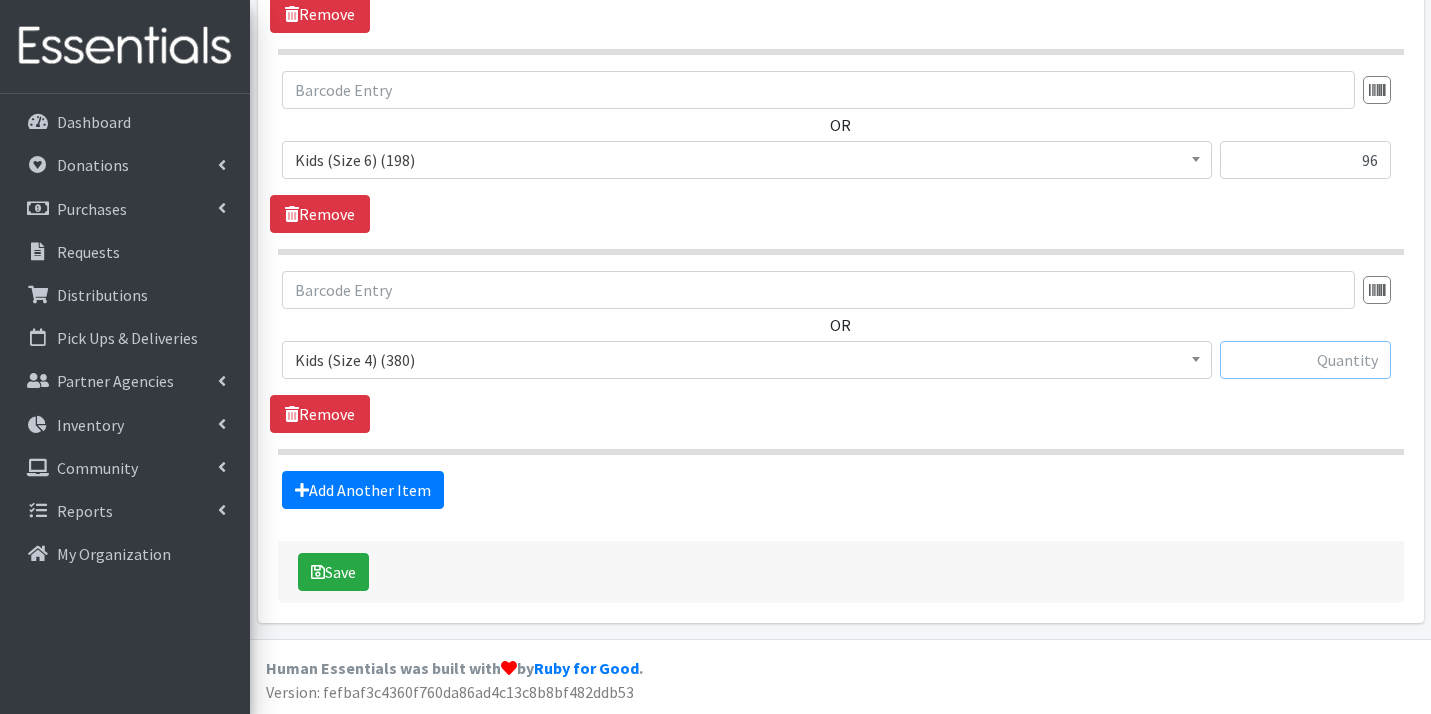 click at bounding box center [1305, 360] 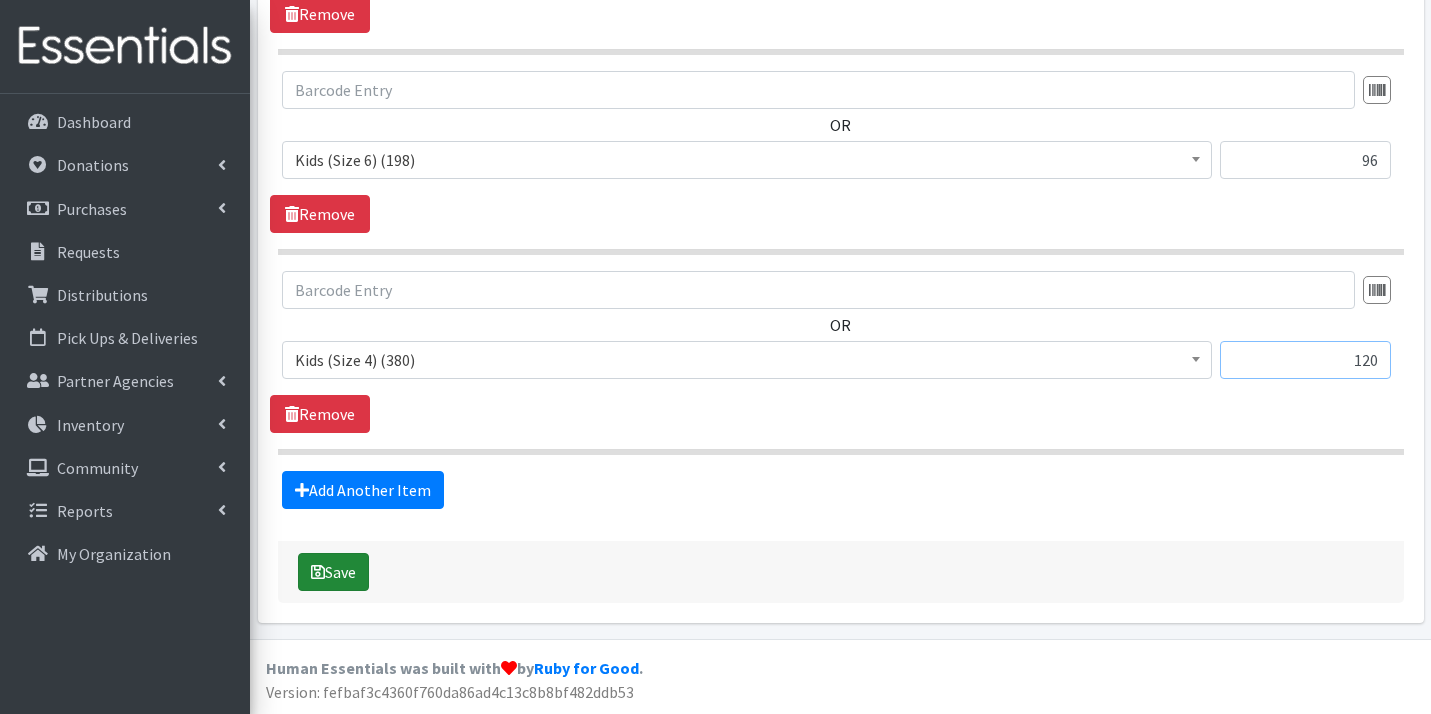 type on "120" 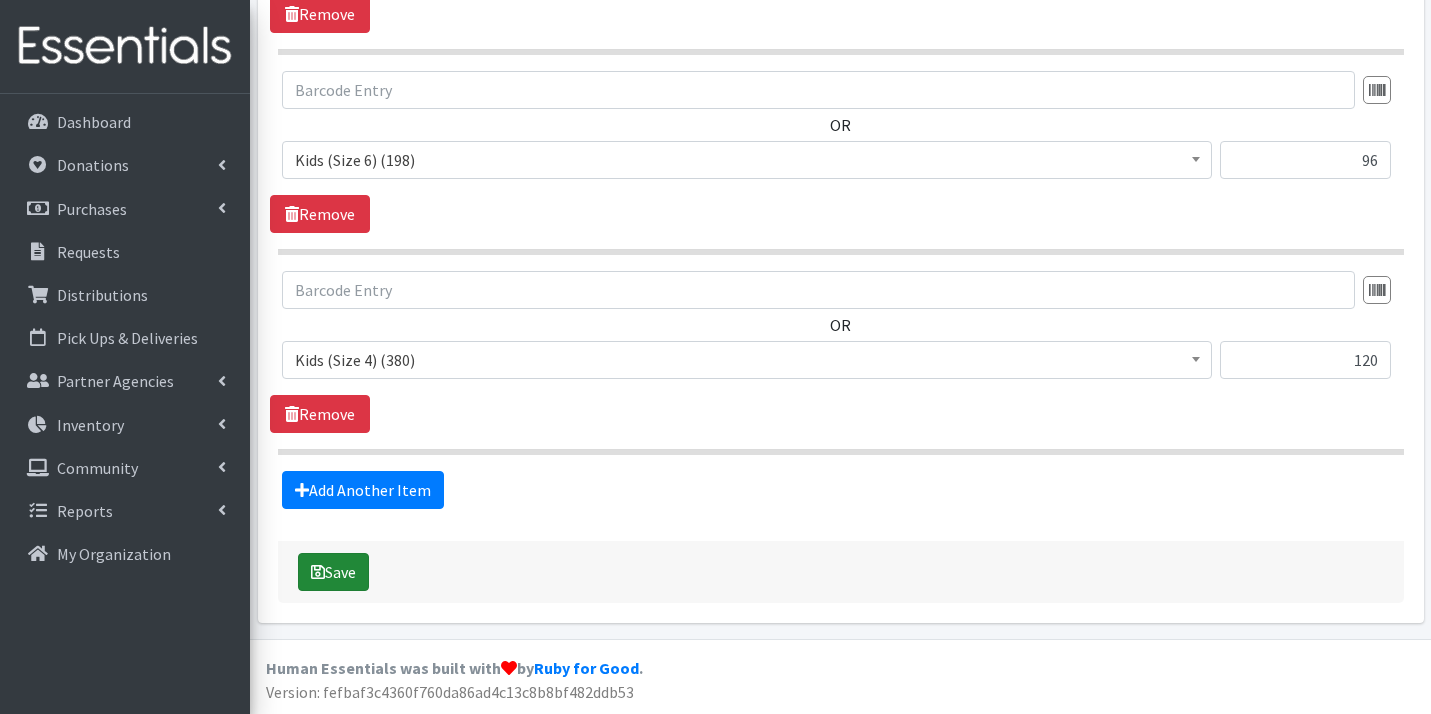 click on "Save" at bounding box center [333, 572] 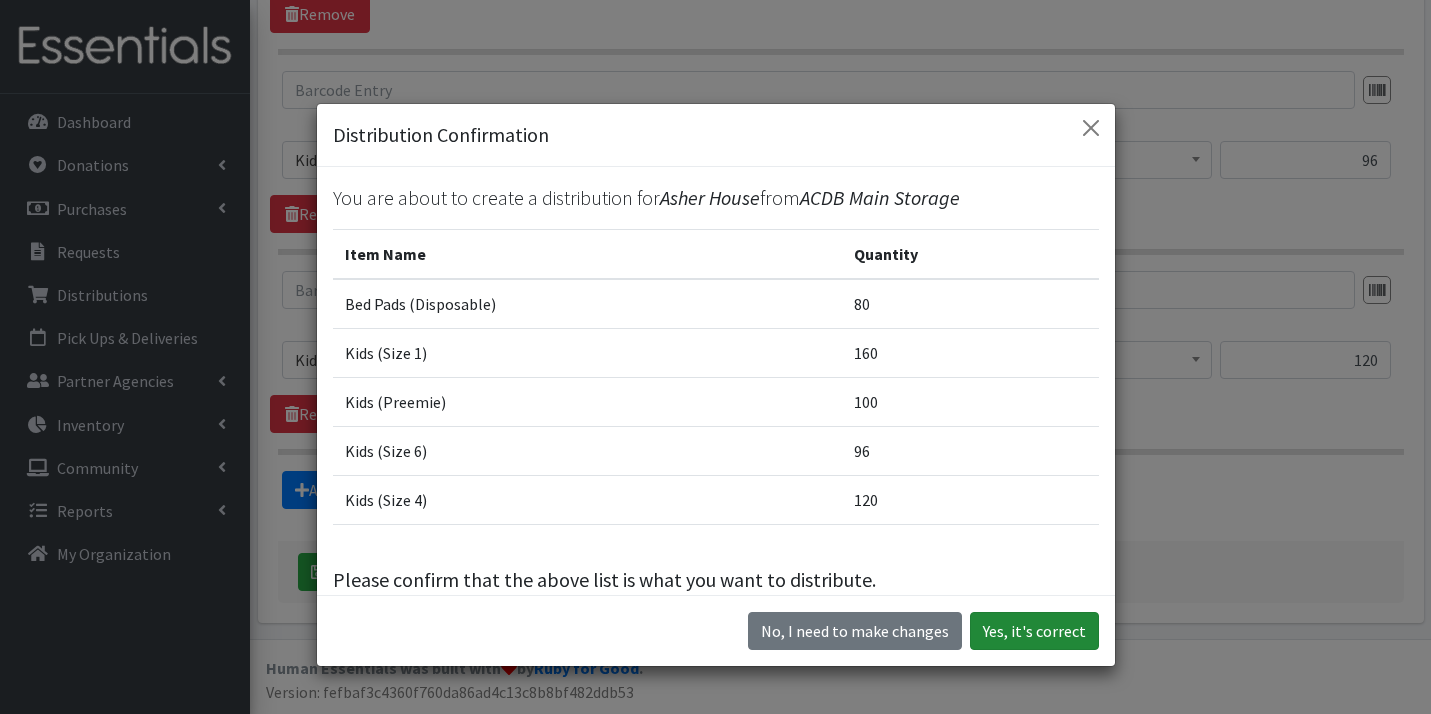 click on "Yes, it's correct" at bounding box center [1034, 631] 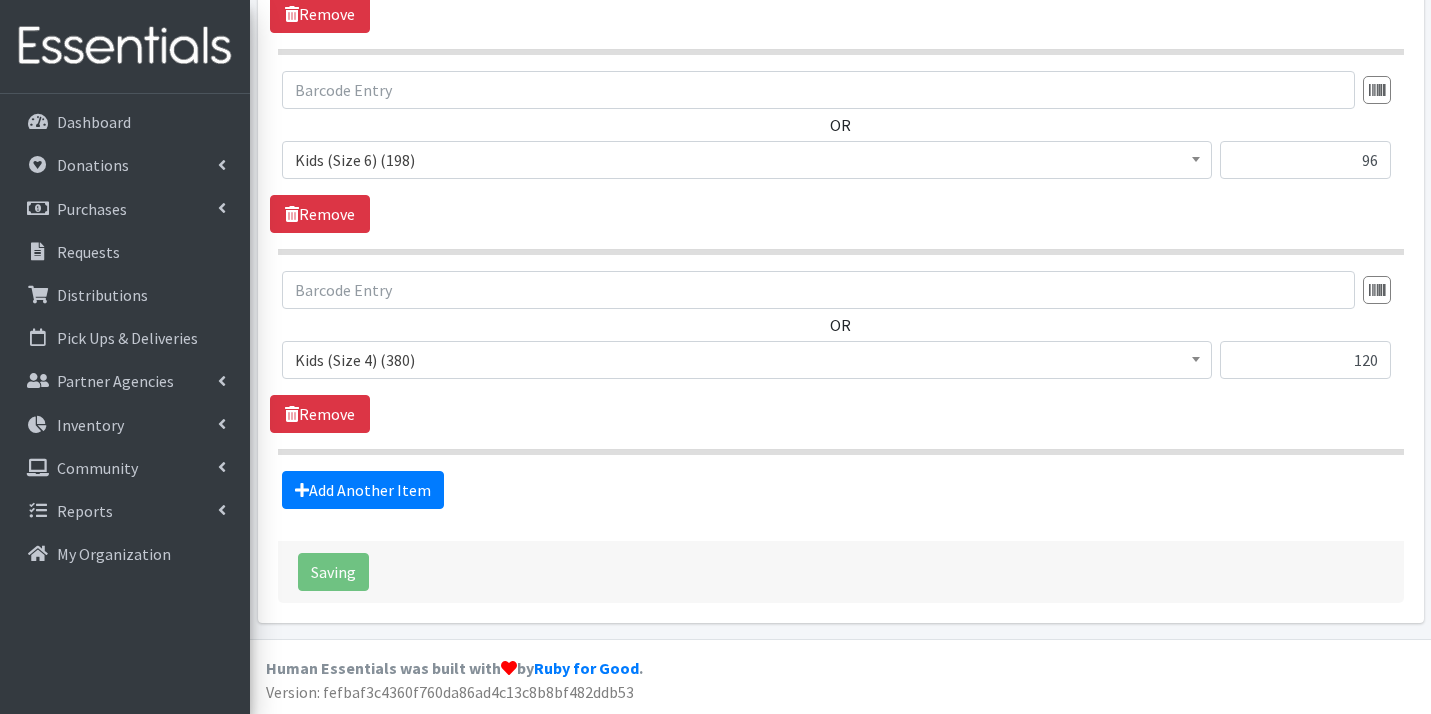scroll, scrollTop: 94, scrollLeft: 0, axis: vertical 